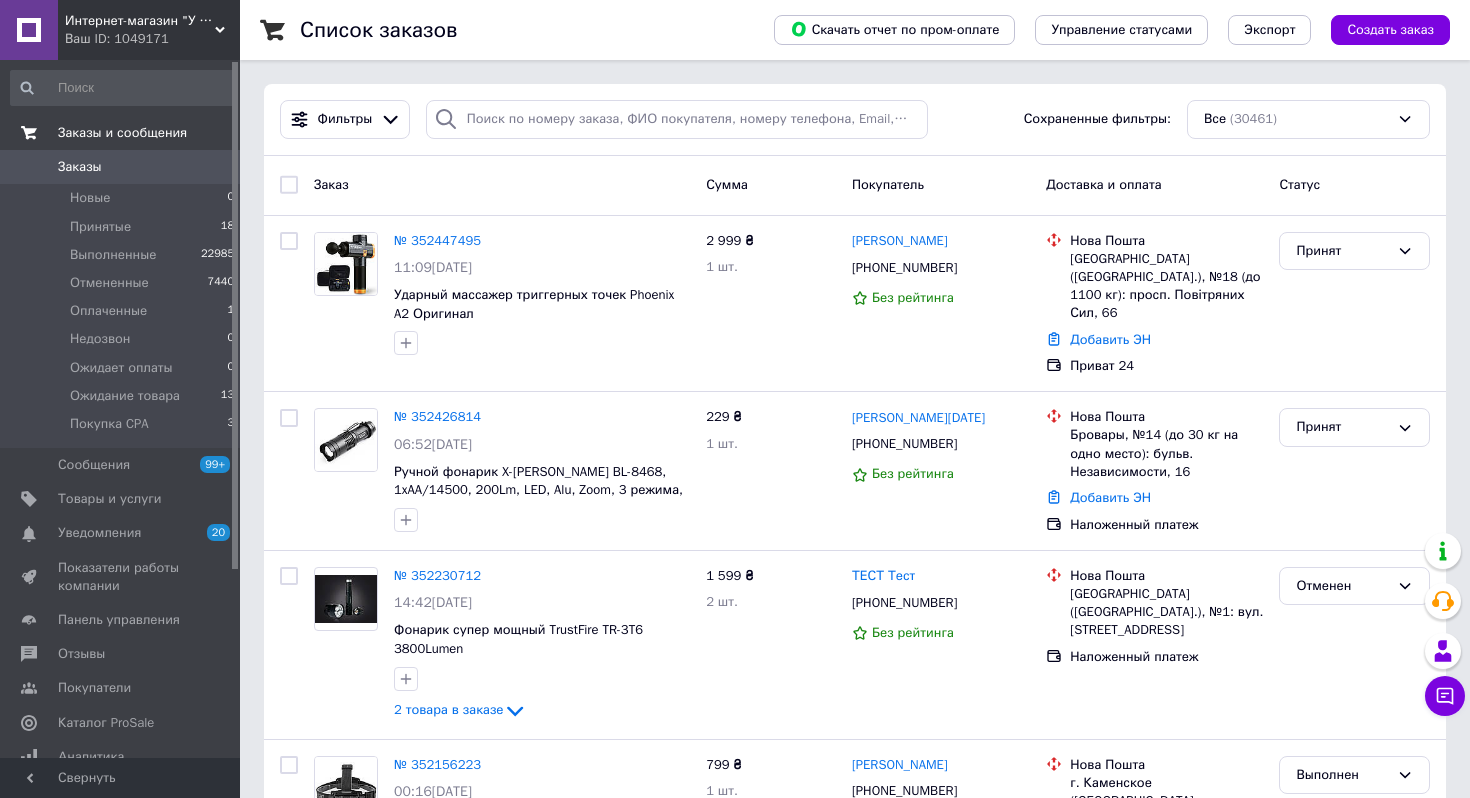 scroll, scrollTop: 0, scrollLeft: 0, axis: both 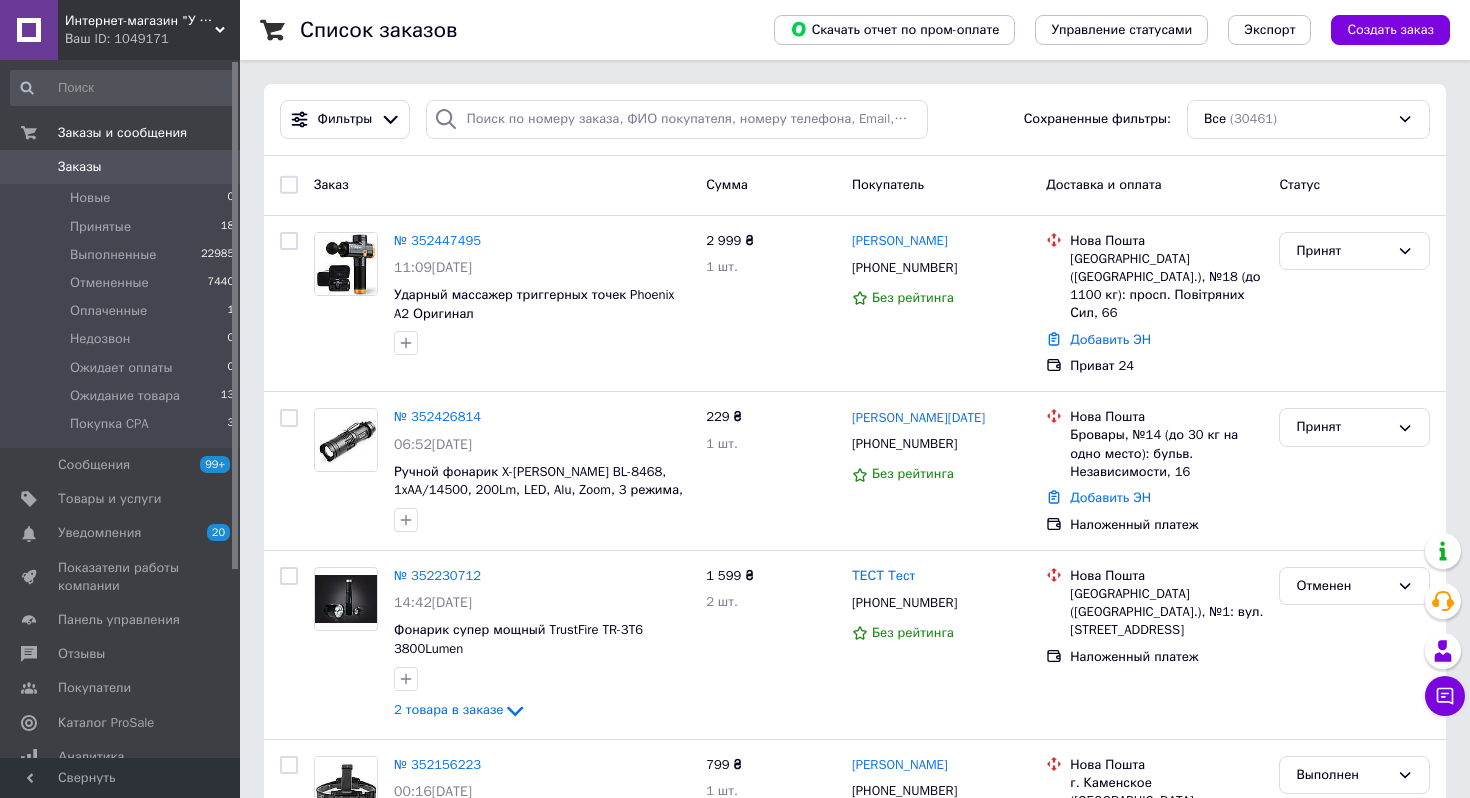 click on "Интернет-магазин "У [PERSON_NAME]" Ваш ID: 1049171" at bounding box center (149, 30) 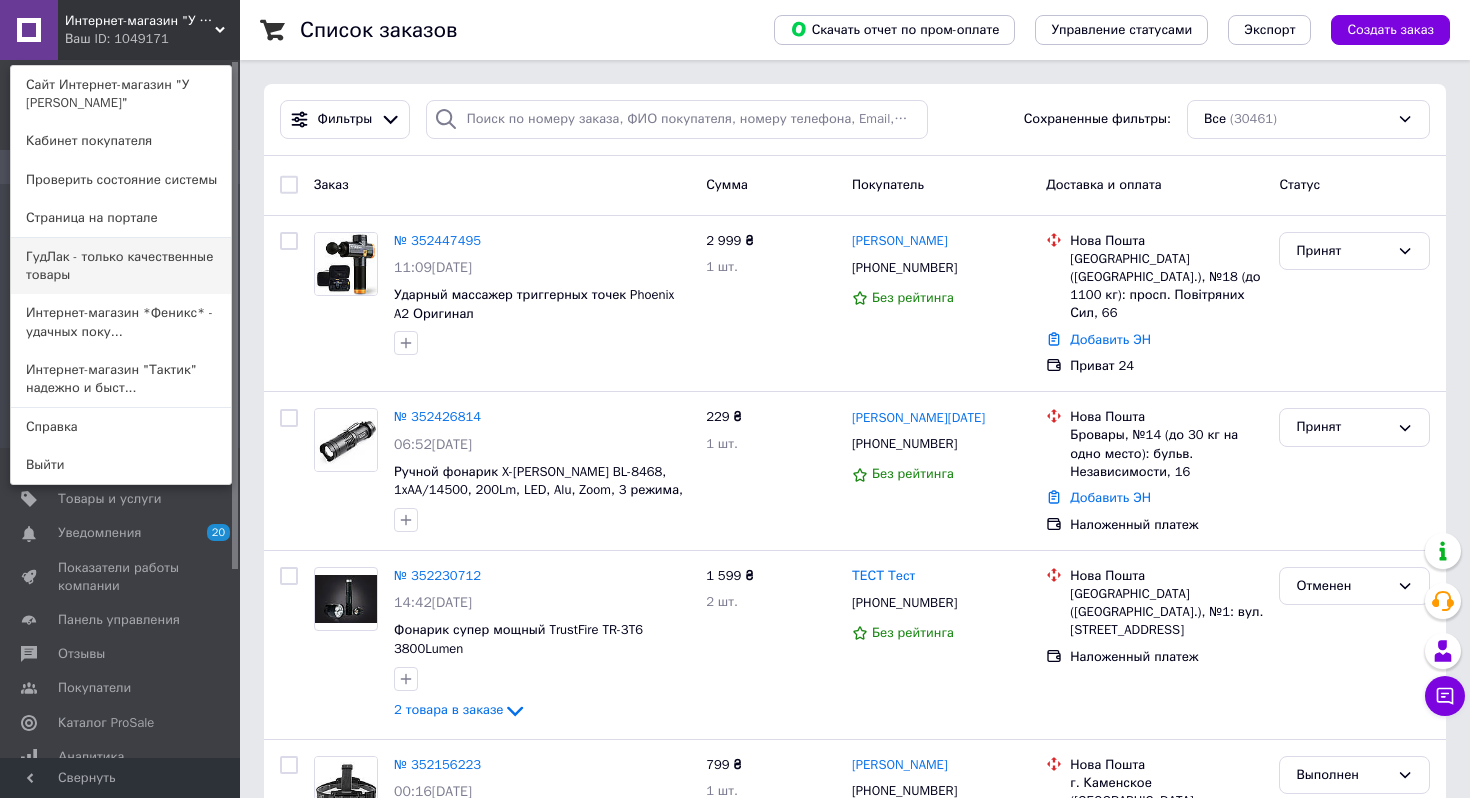 click on "ГудЛак - только качественные товары" at bounding box center [121, 266] 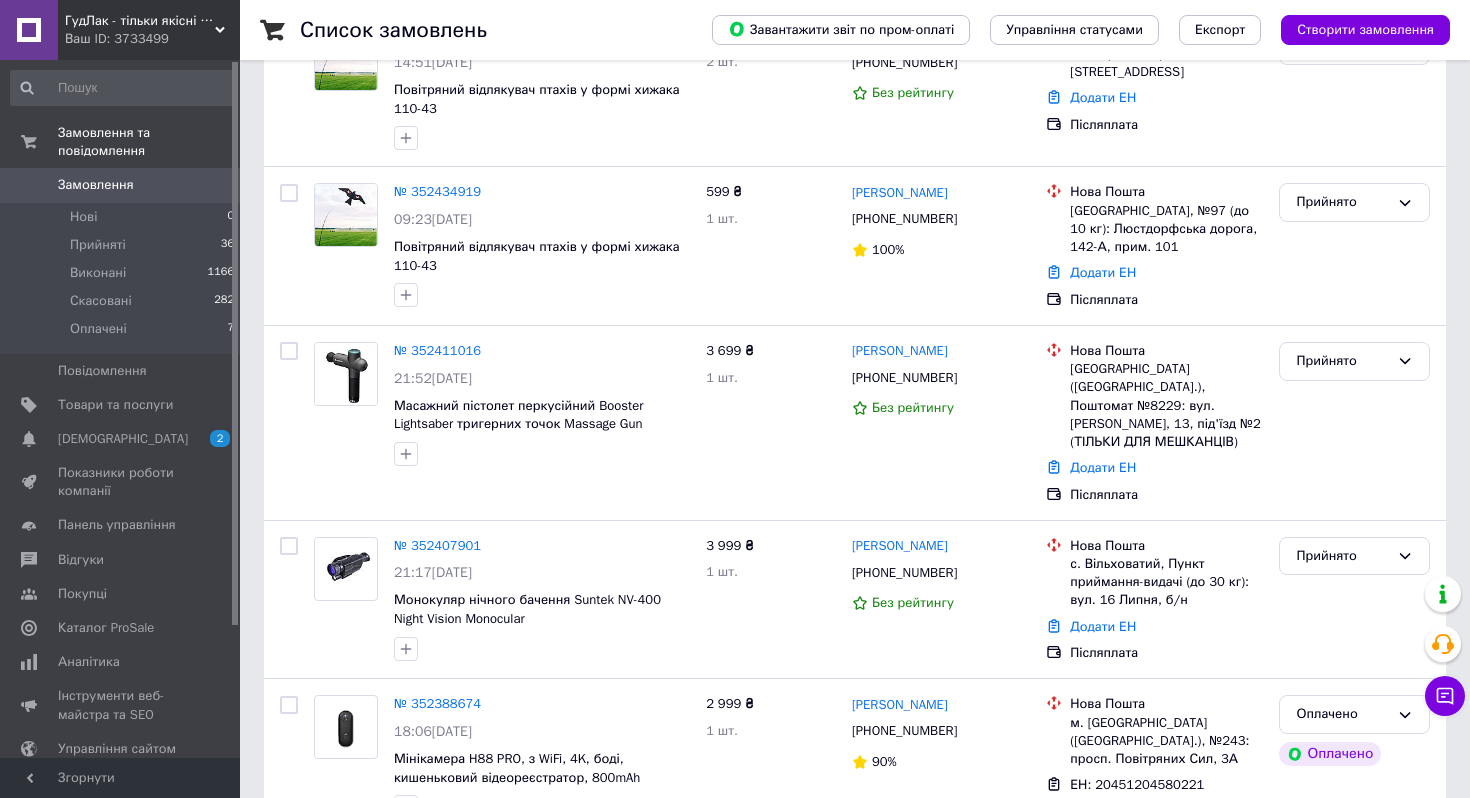 scroll, scrollTop: 414, scrollLeft: 0, axis: vertical 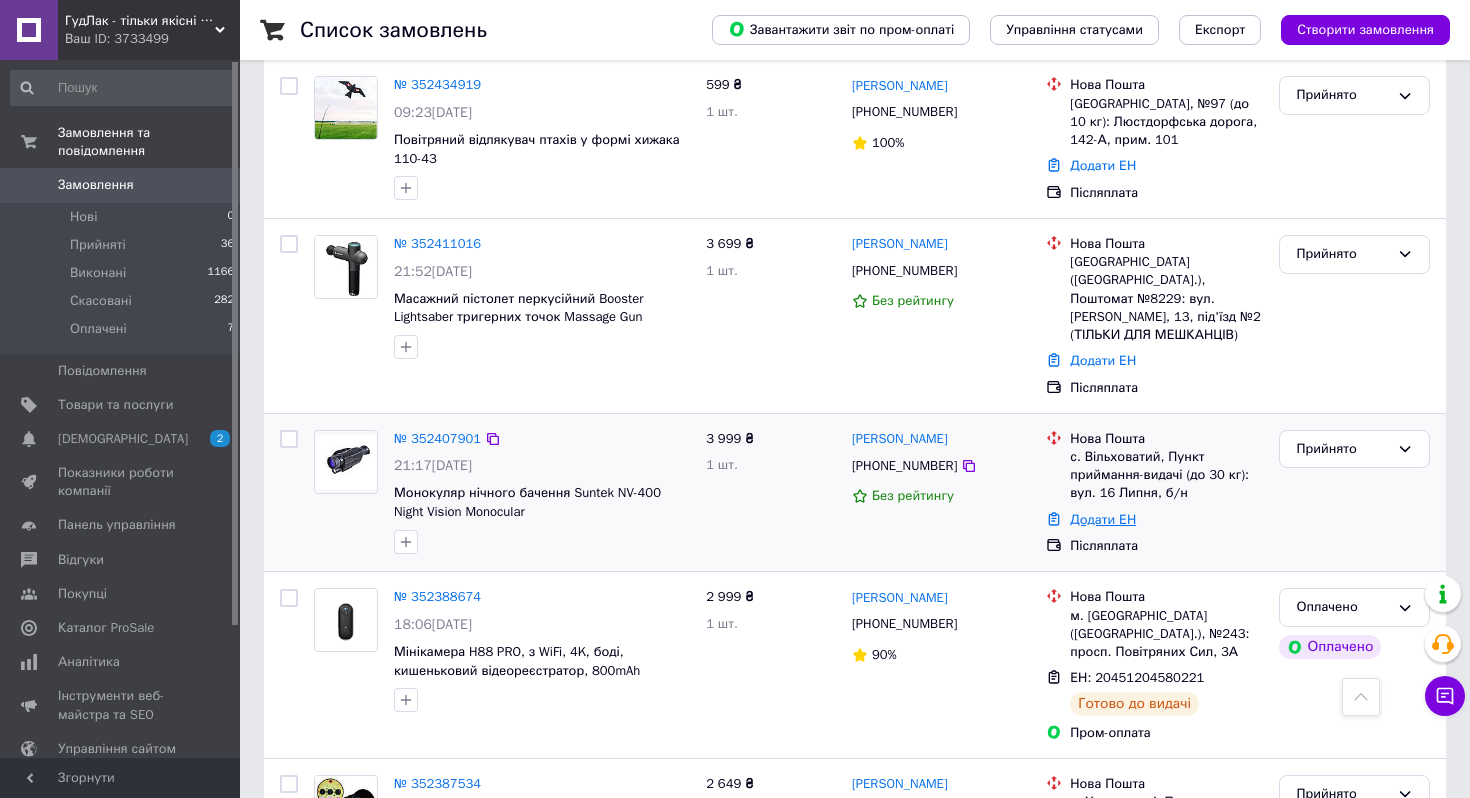 click on "Додати ЕН" at bounding box center [1103, 519] 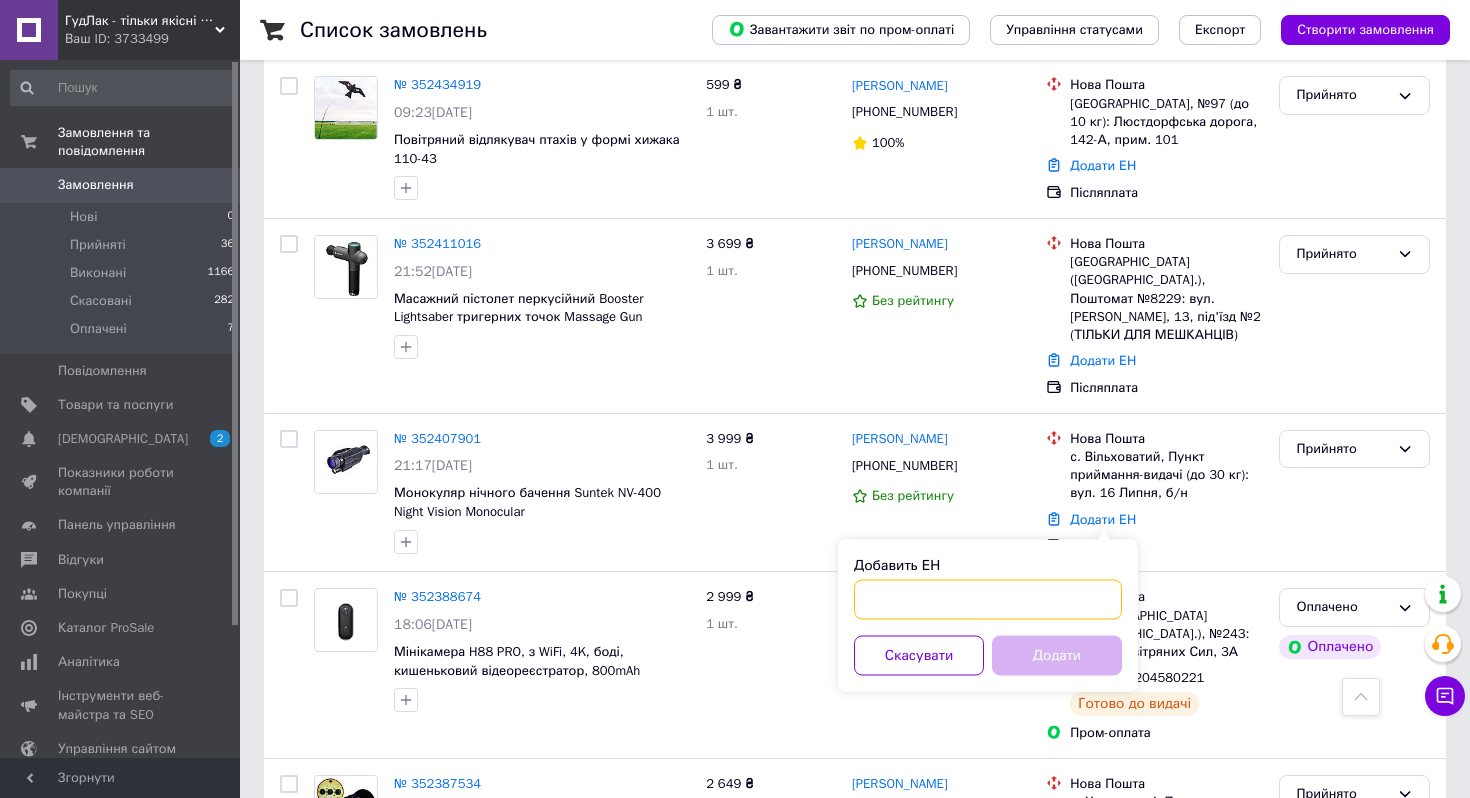 click on "Добавить ЕН" at bounding box center [988, 600] 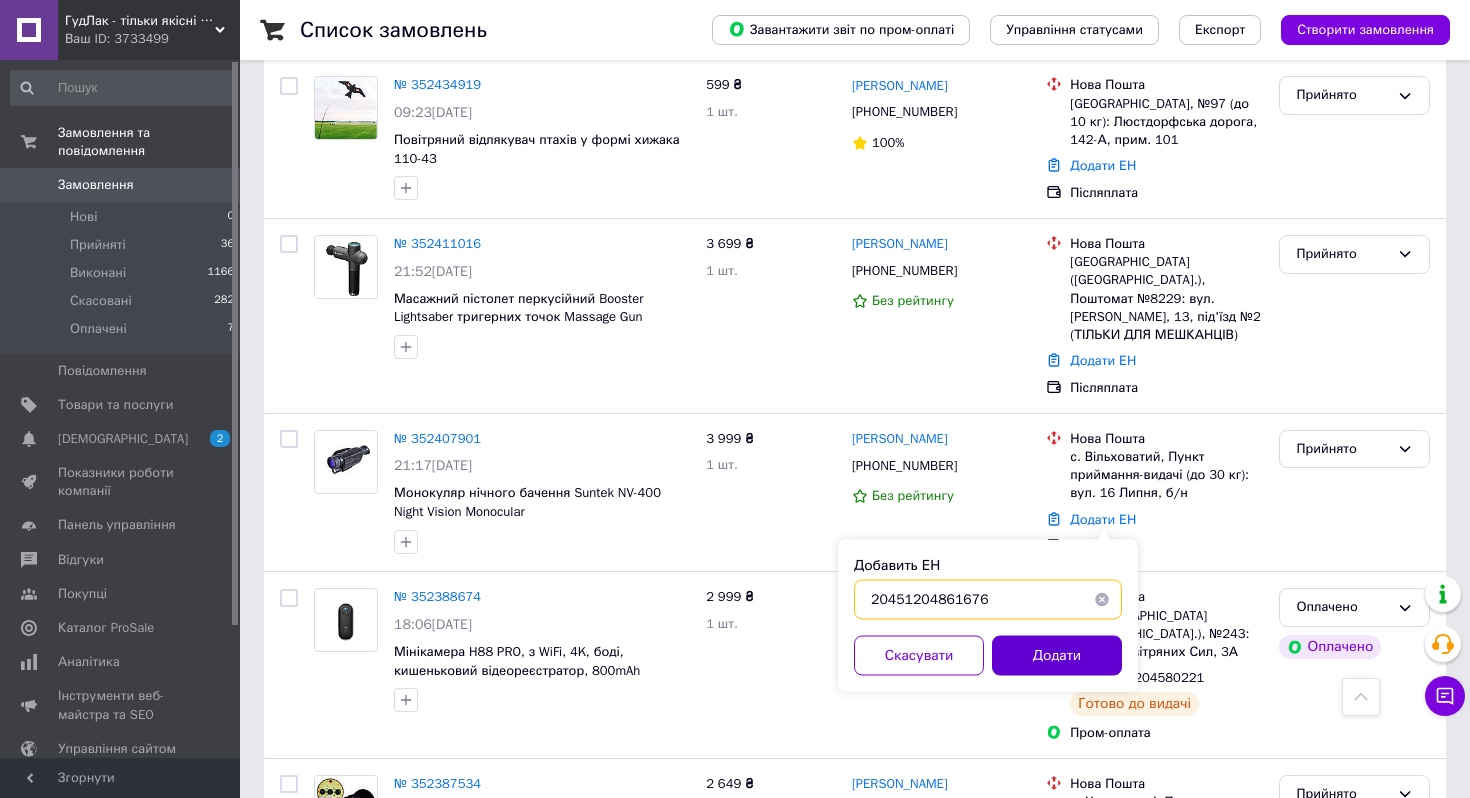 type on "20451204861676" 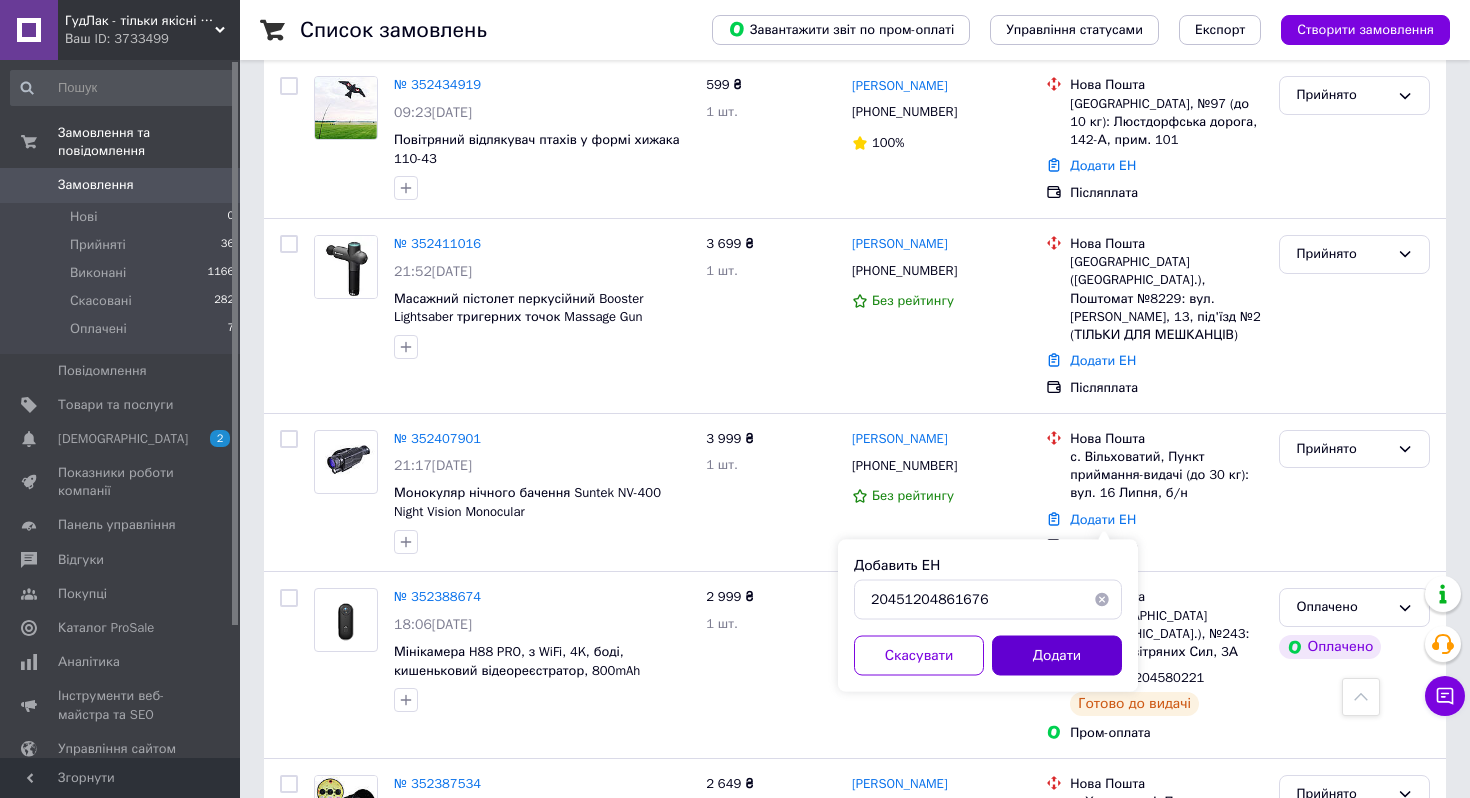 click on "Додати" at bounding box center (1057, 656) 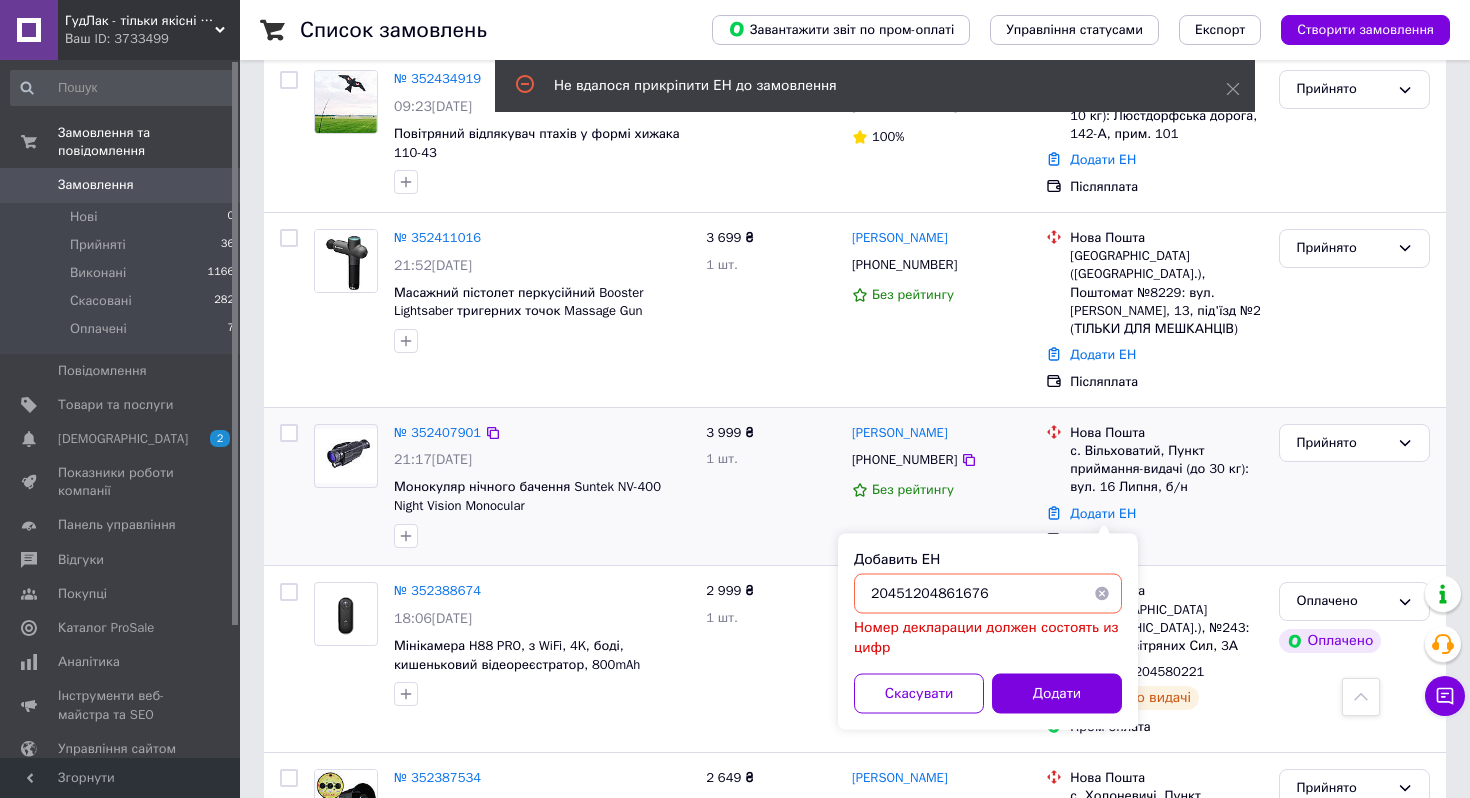 scroll, scrollTop: 387, scrollLeft: 0, axis: vertical 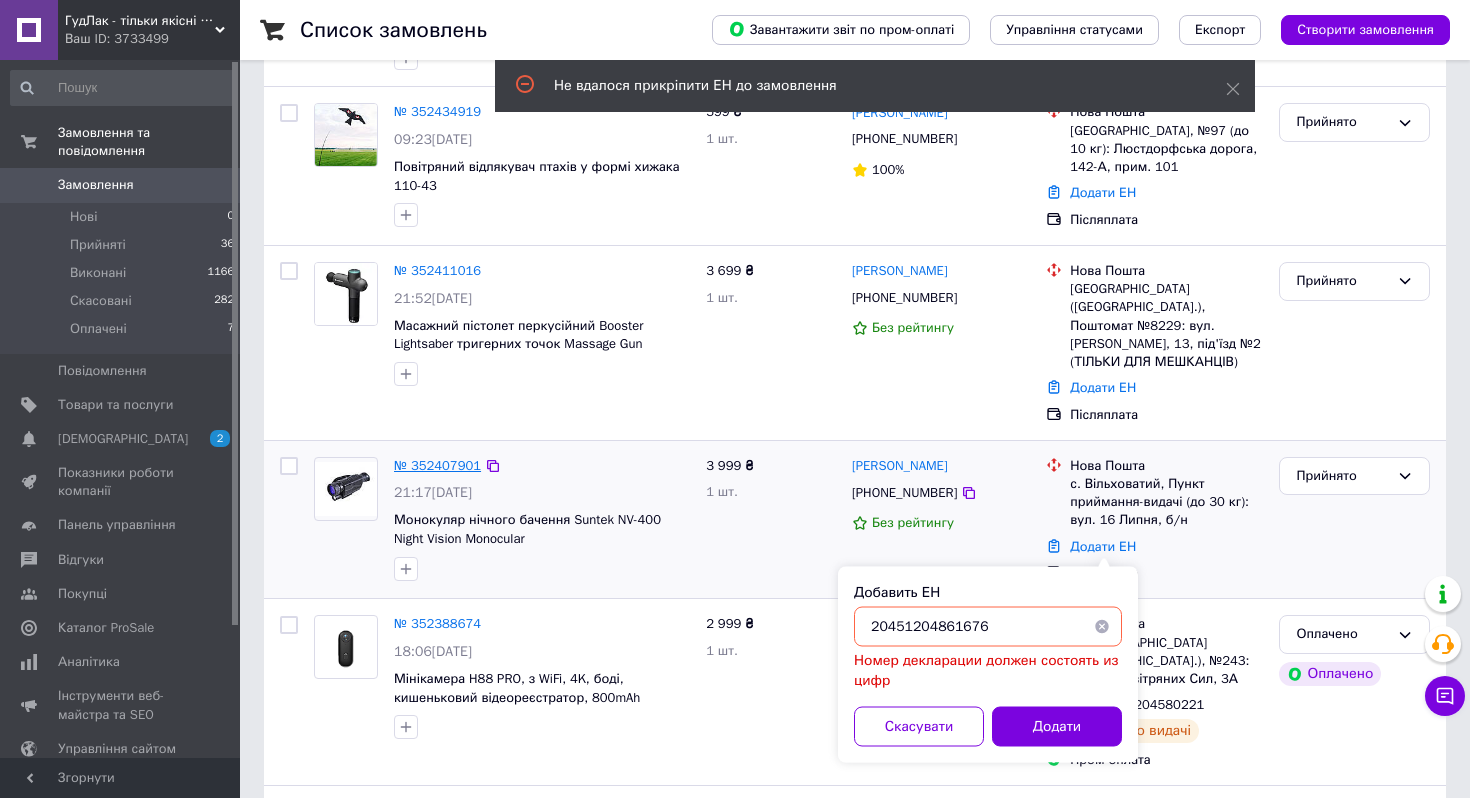 click on "№ 352407901" at bounding box center (437, 465) 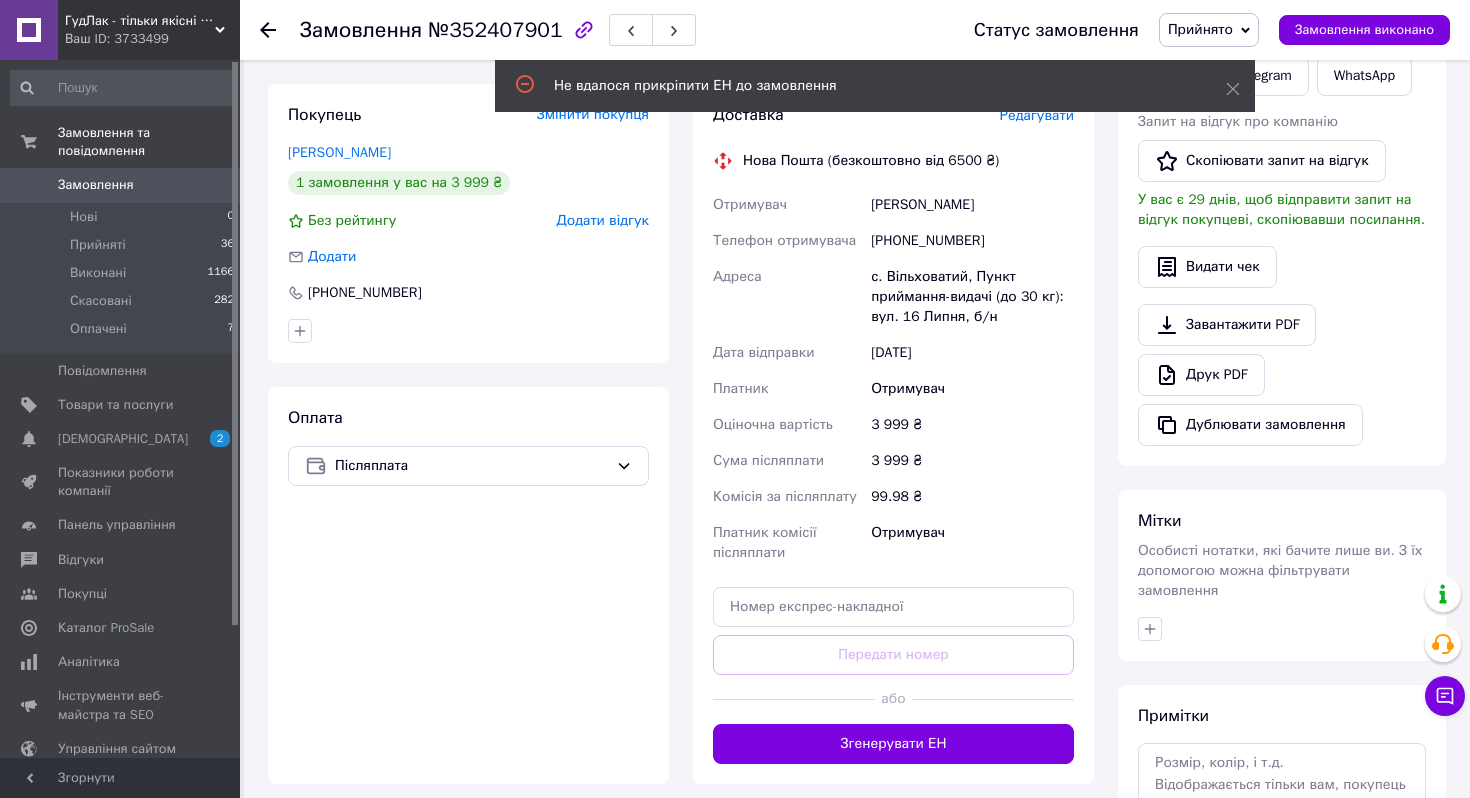 scroll, scrollTop: 377, scrollLeft: 0, axis: vertical 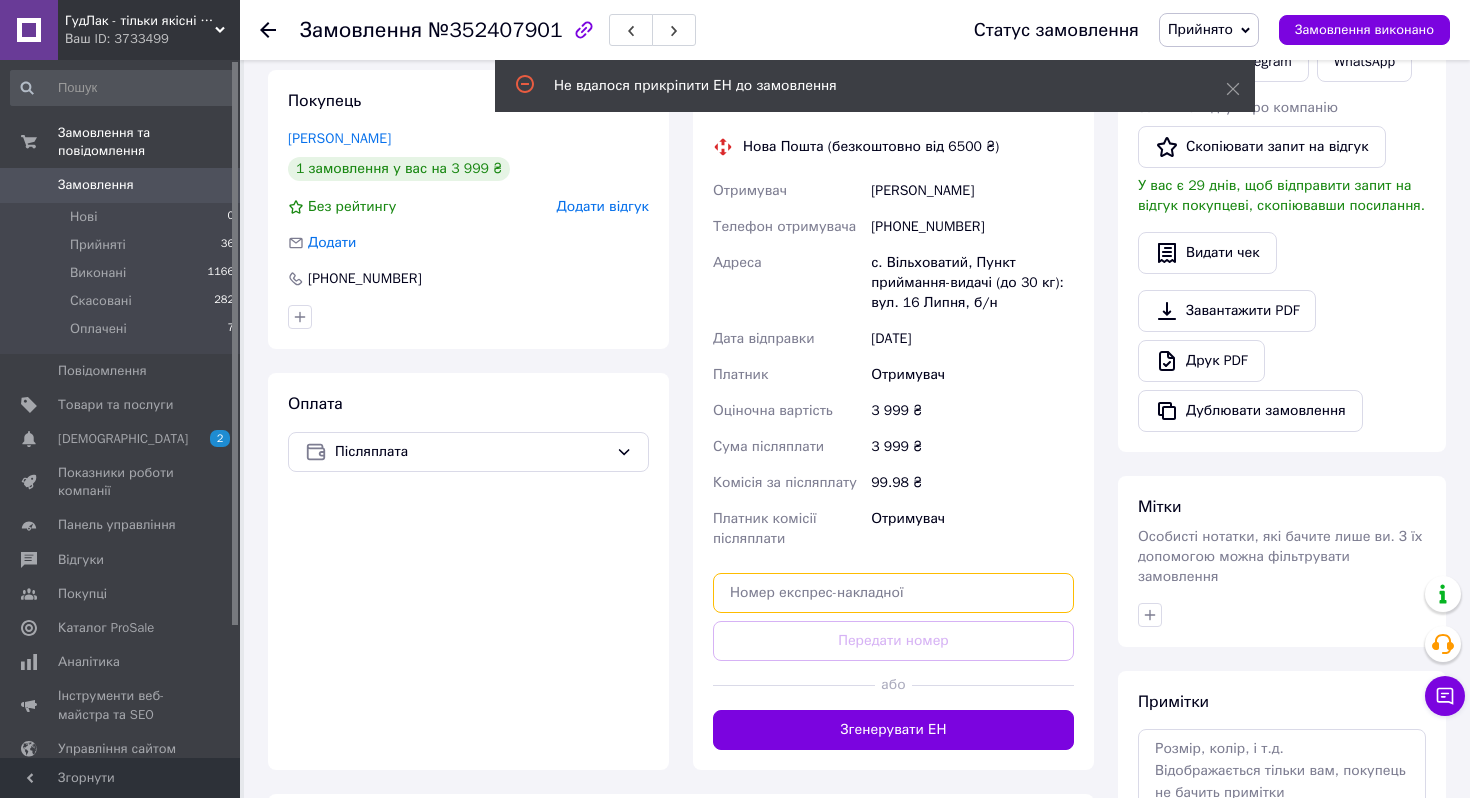 click at bounding box center (893, 593) 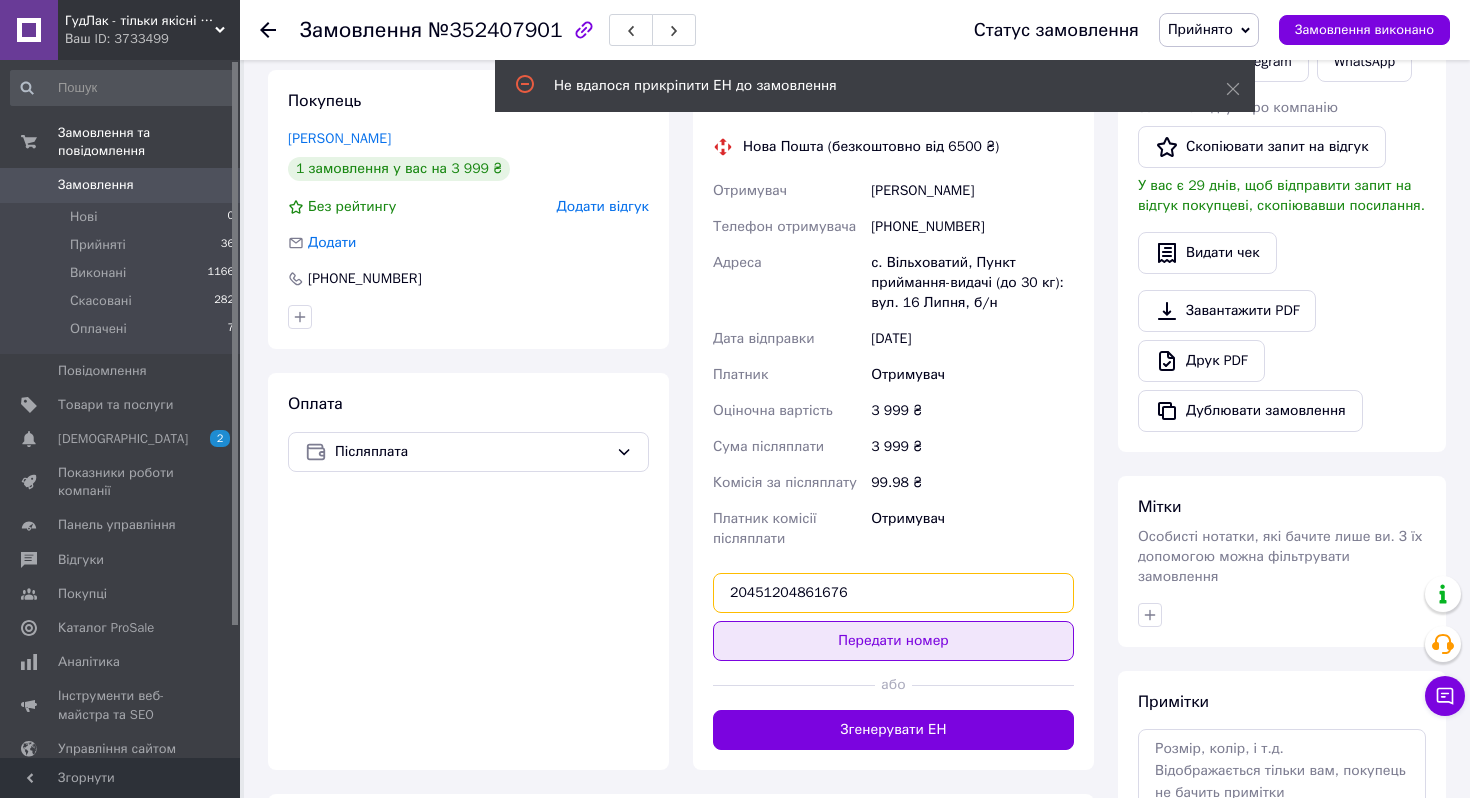 type on "20451204861676" 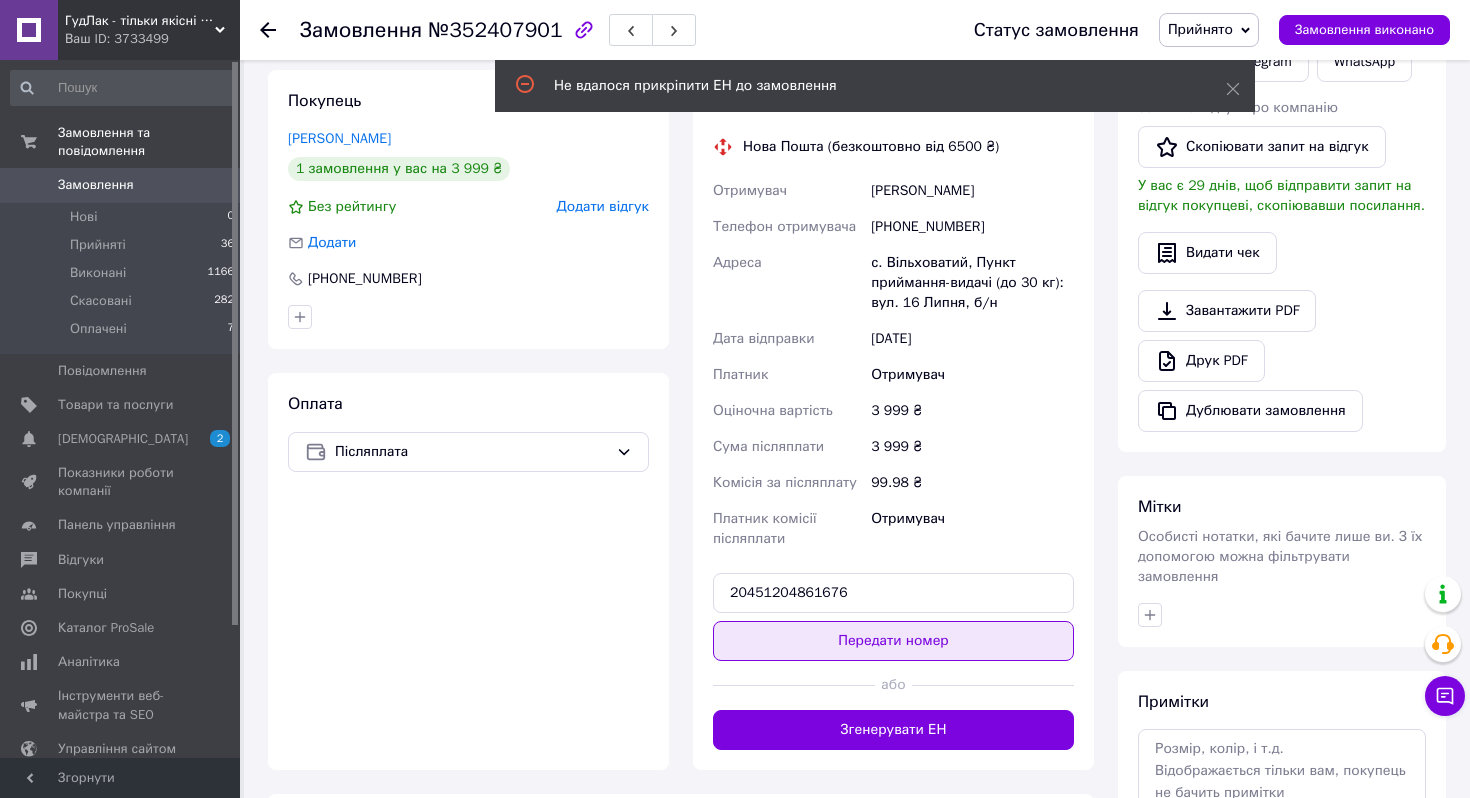 click on "Передати номер" at bounding box center [893, 641] 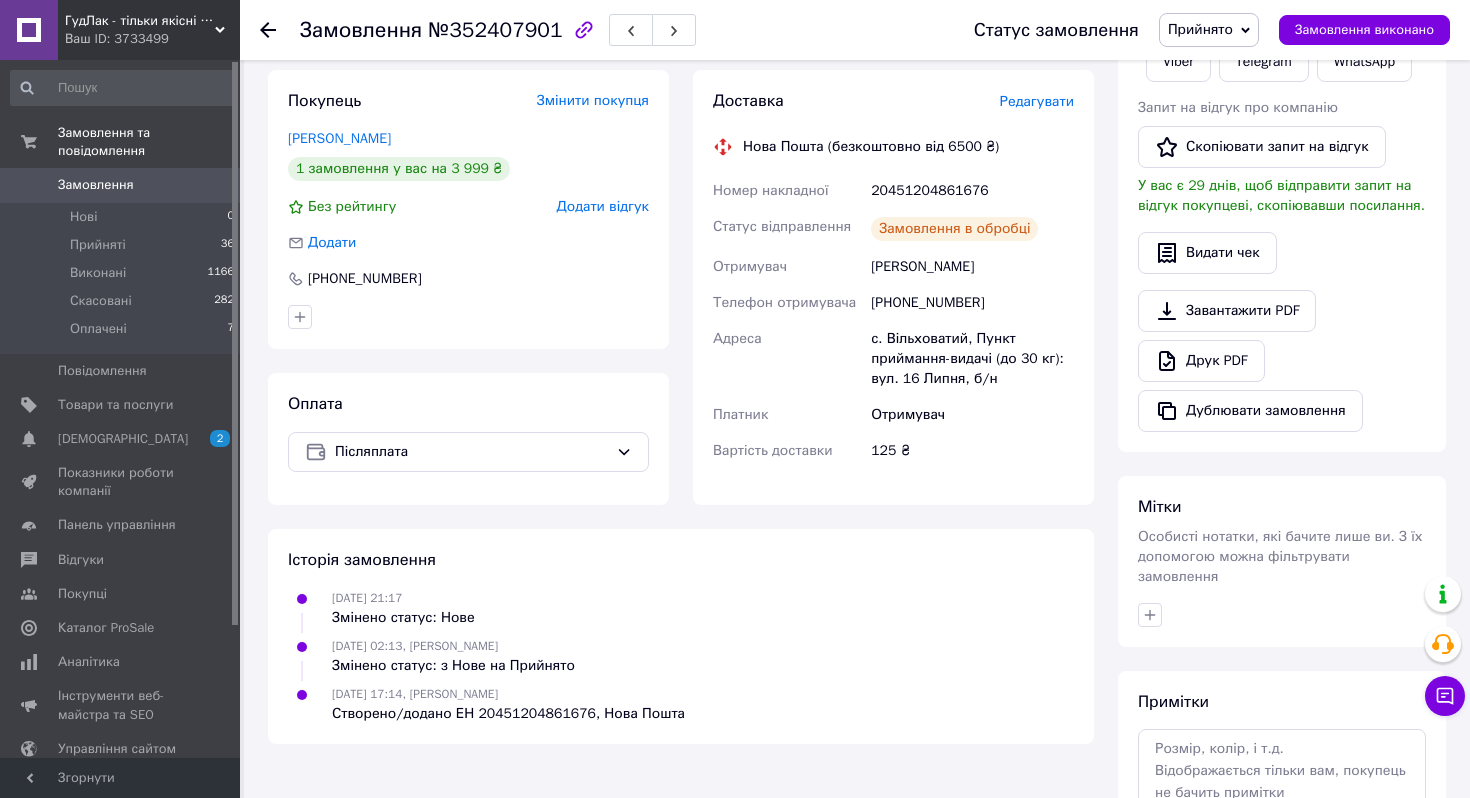 click on "Замовлення" at bounding box center (96, 185) 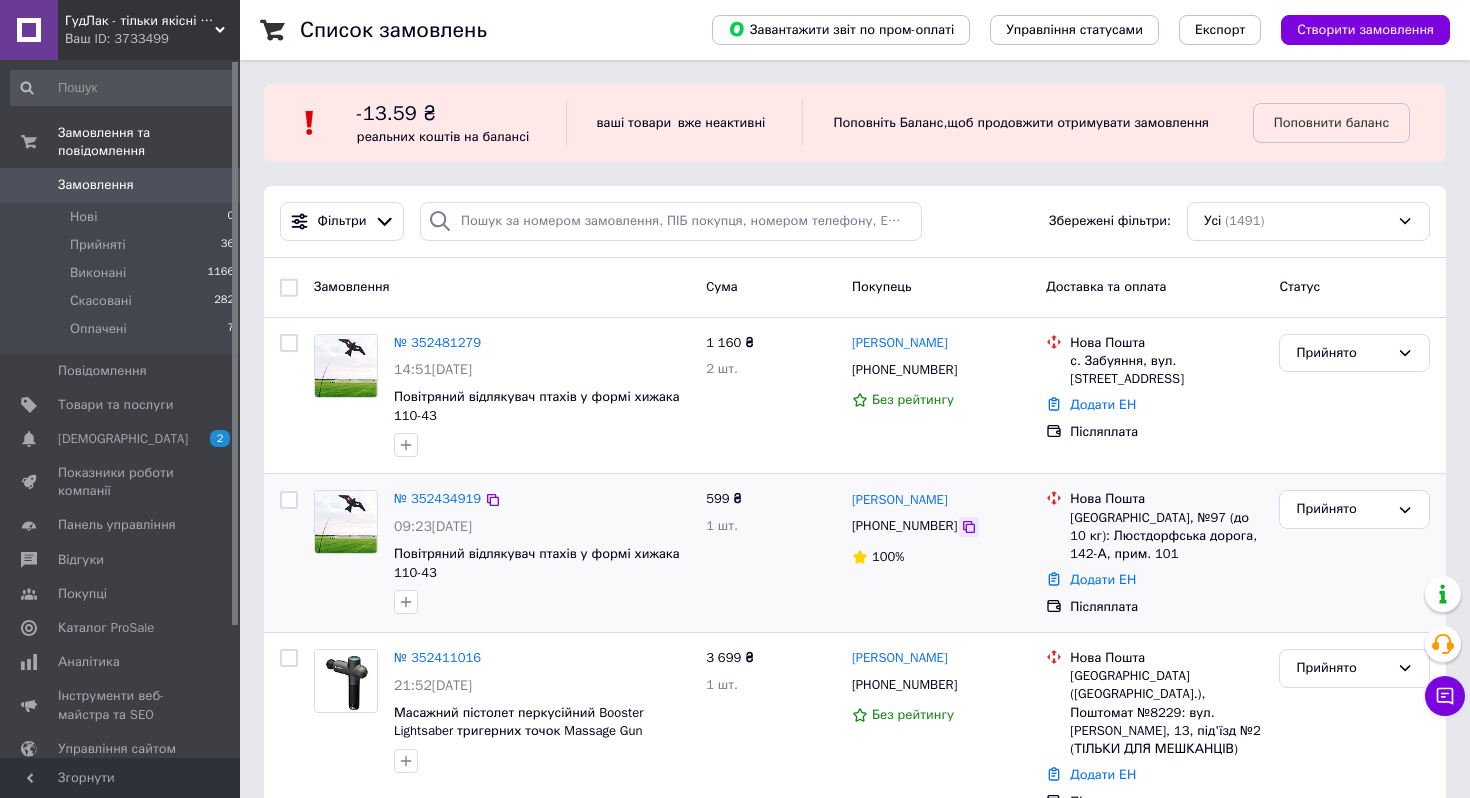 click 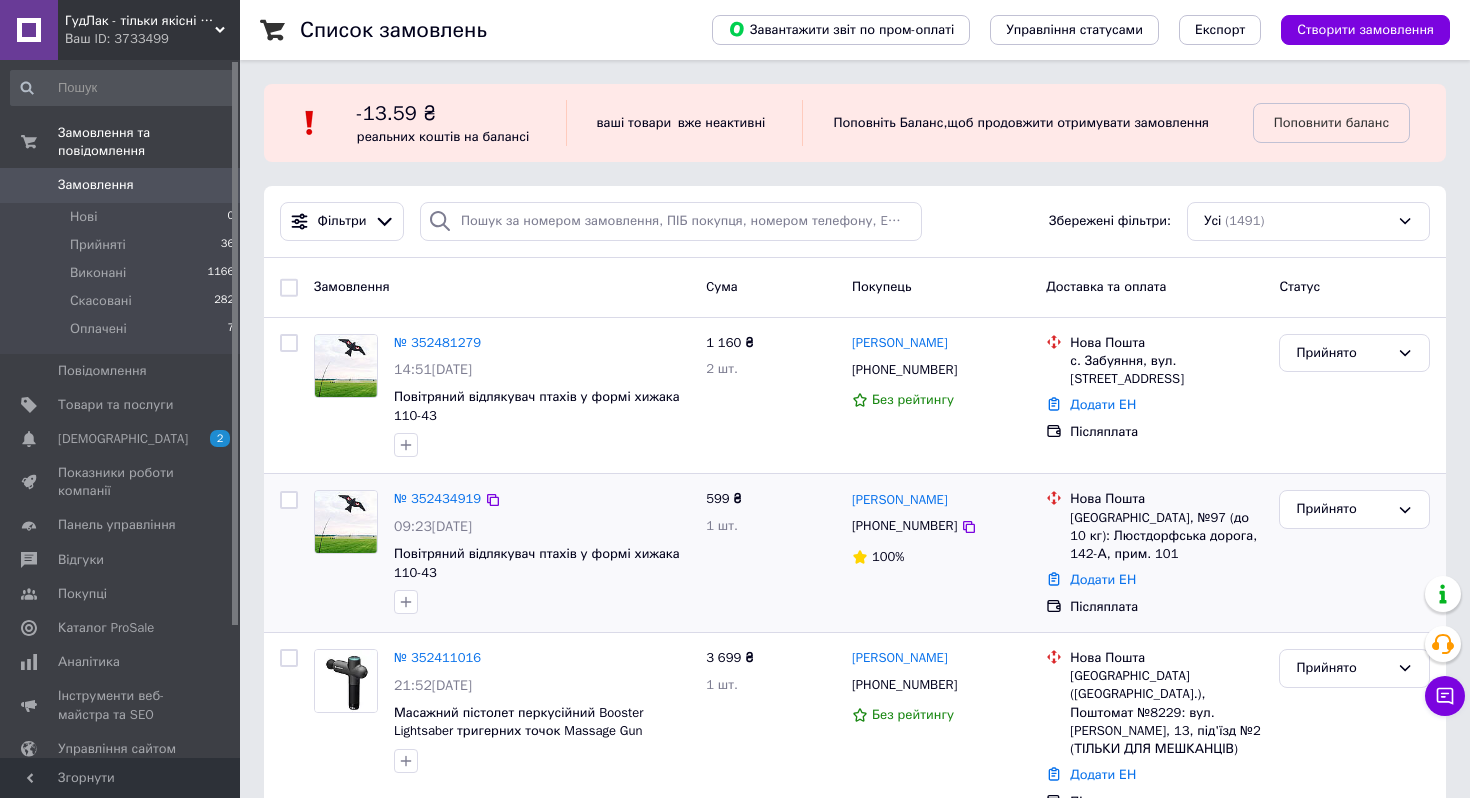 click on "Додати ЕН" at bounding box center [1166, 580] 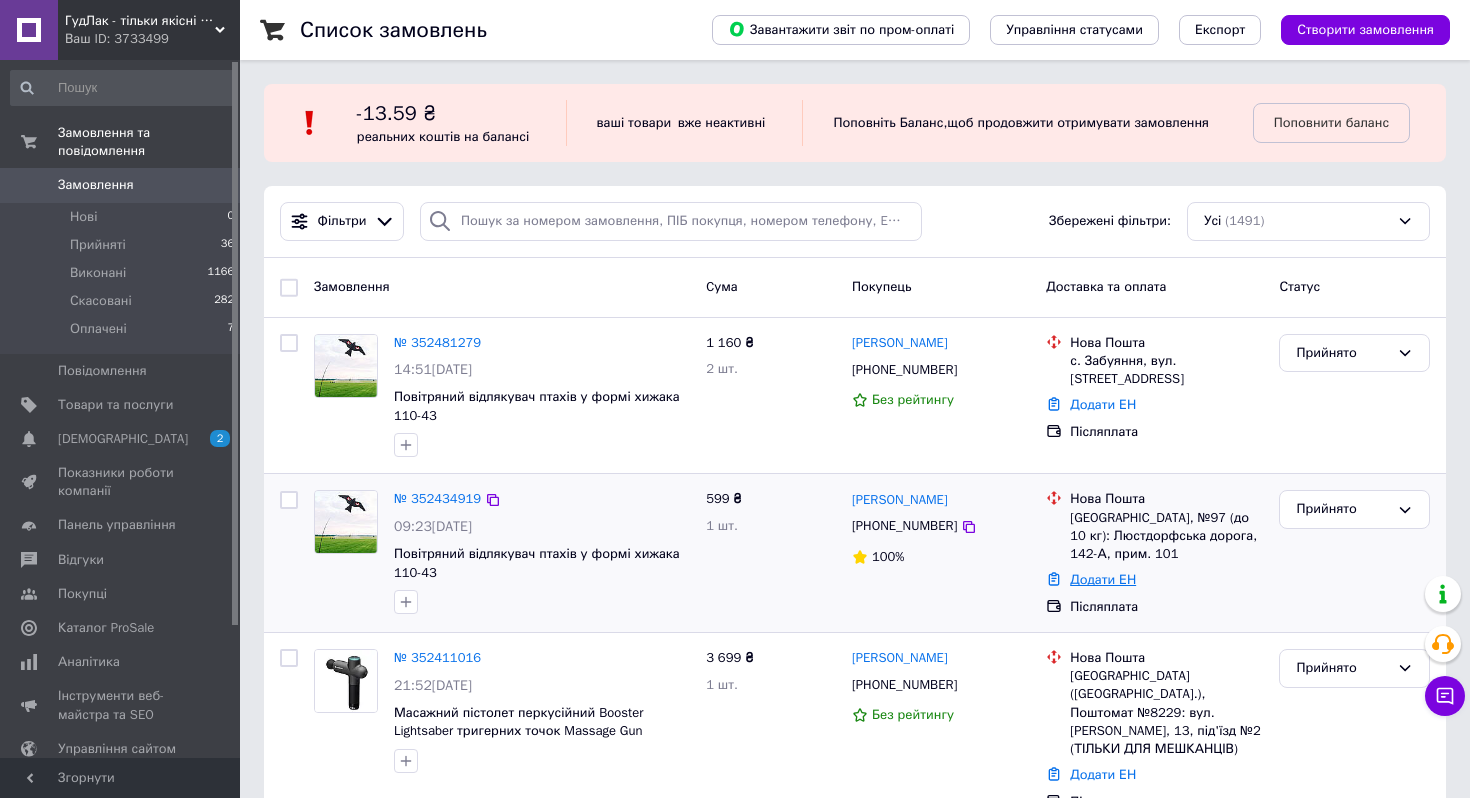 click on "Додати ЕН" at bounding box center (1103, 579) 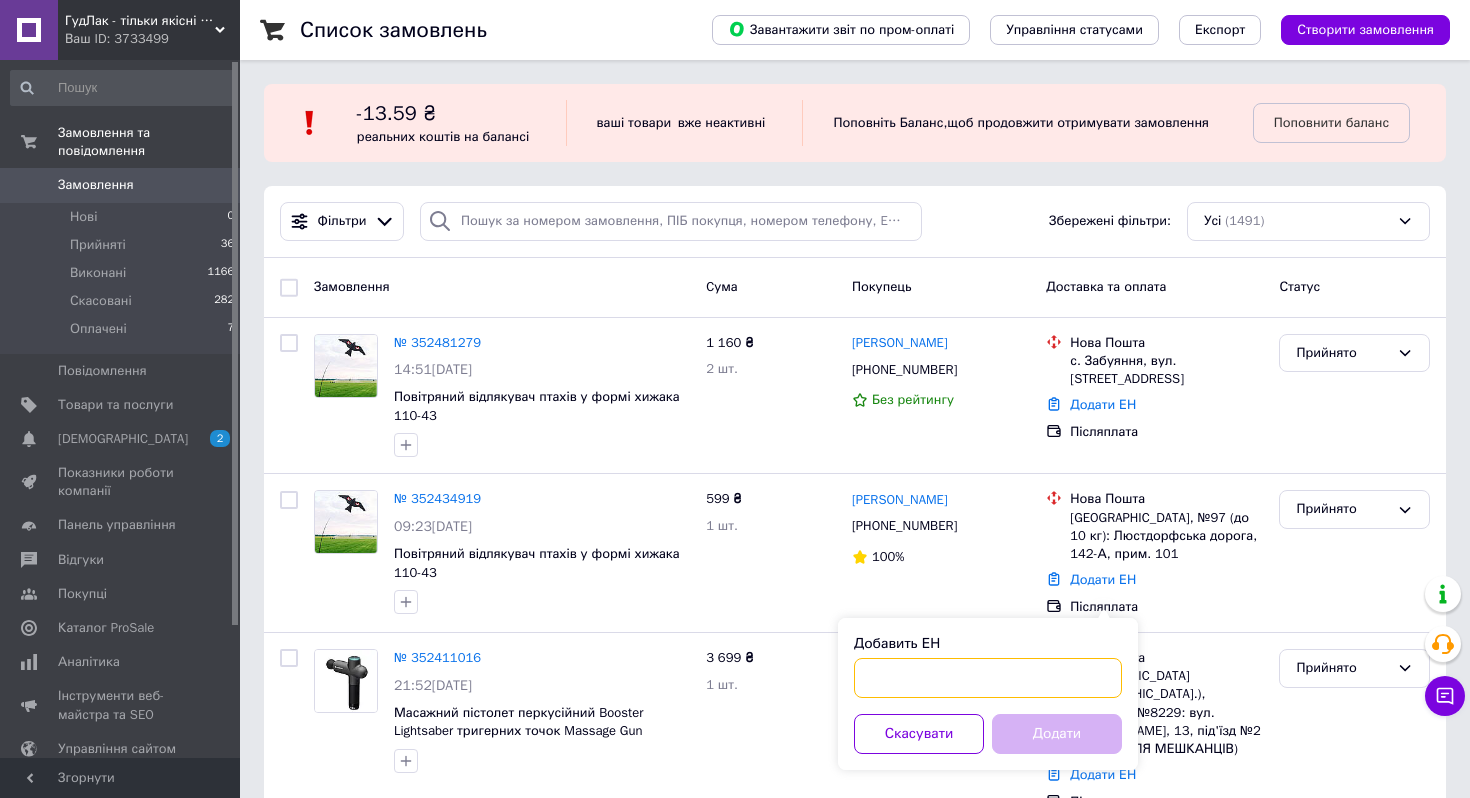 click on "Добавить ЕН" at bounding box center [988, 678] 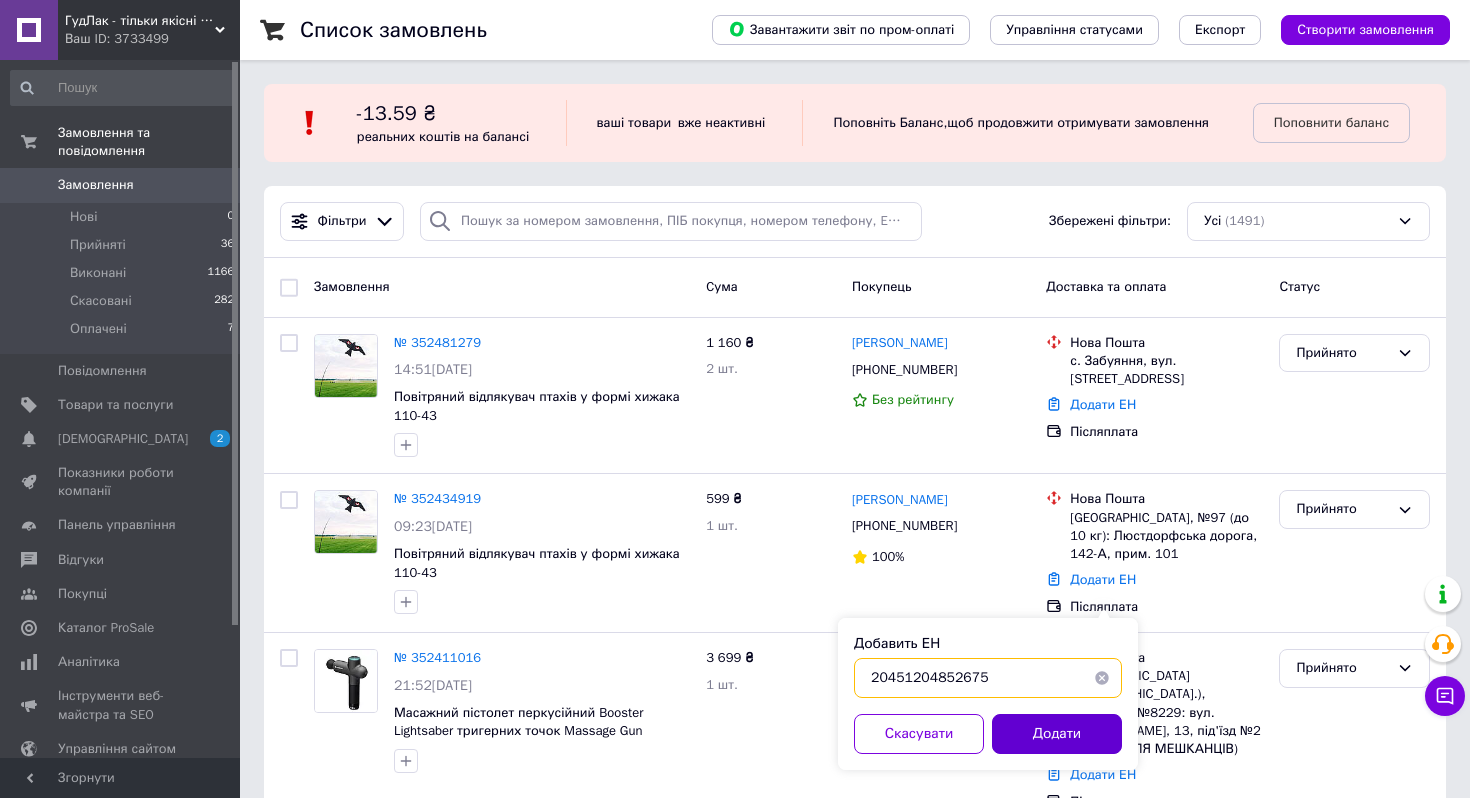 type on "20451204852675" 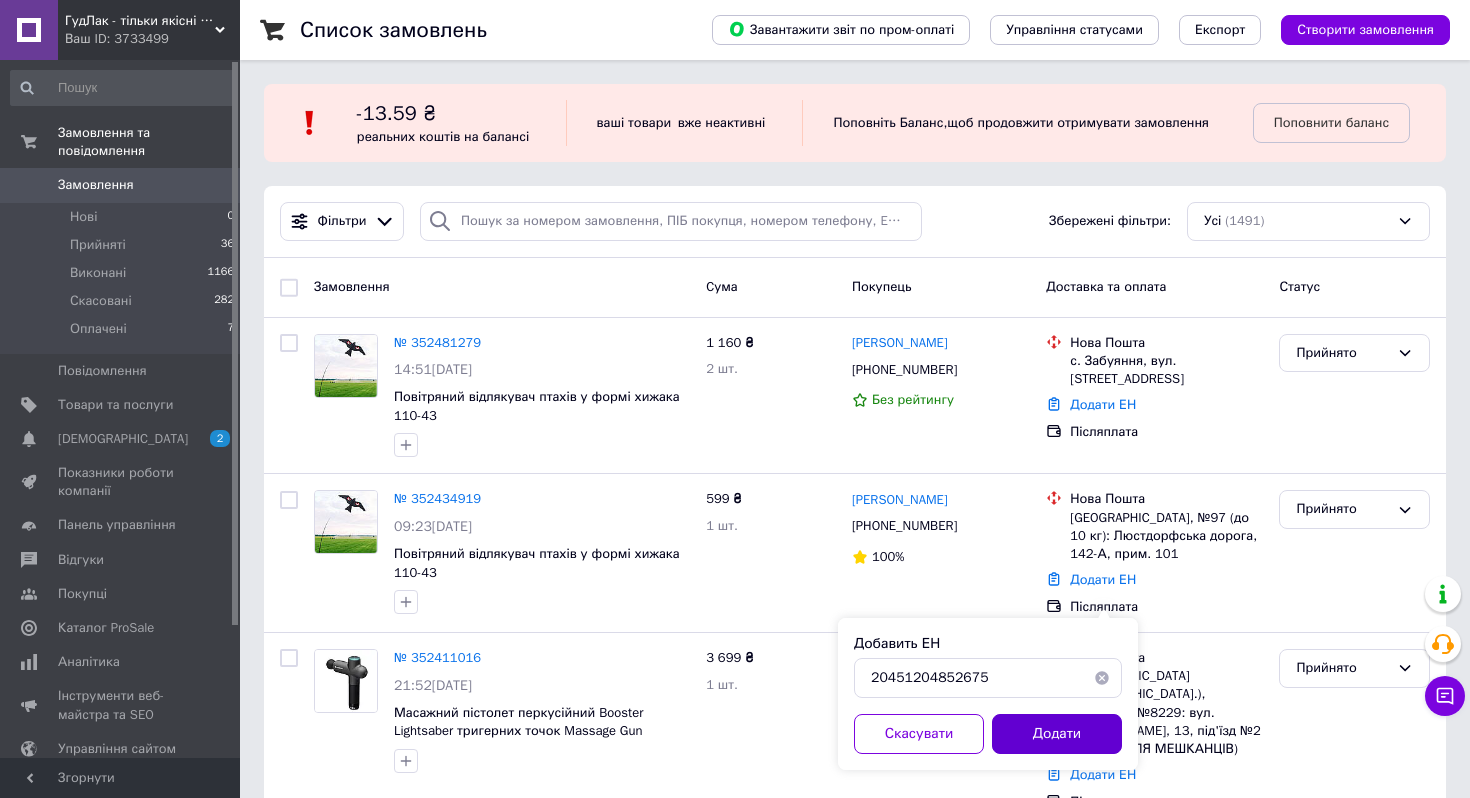 click on "Додати" at bounding box center [1057, 734] 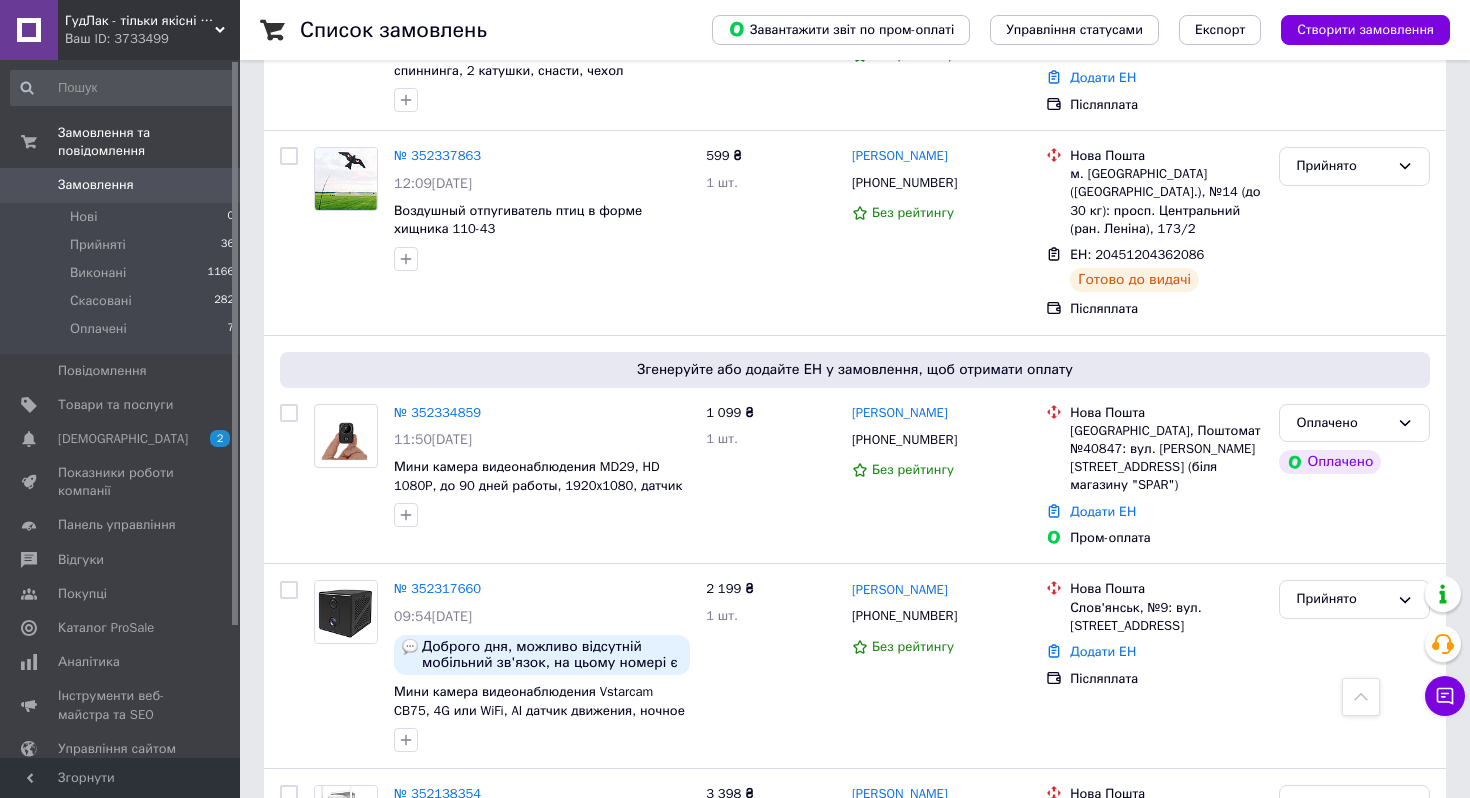 scroll, scrollTop: 1479, scrollLeft: 0, axis: vertical 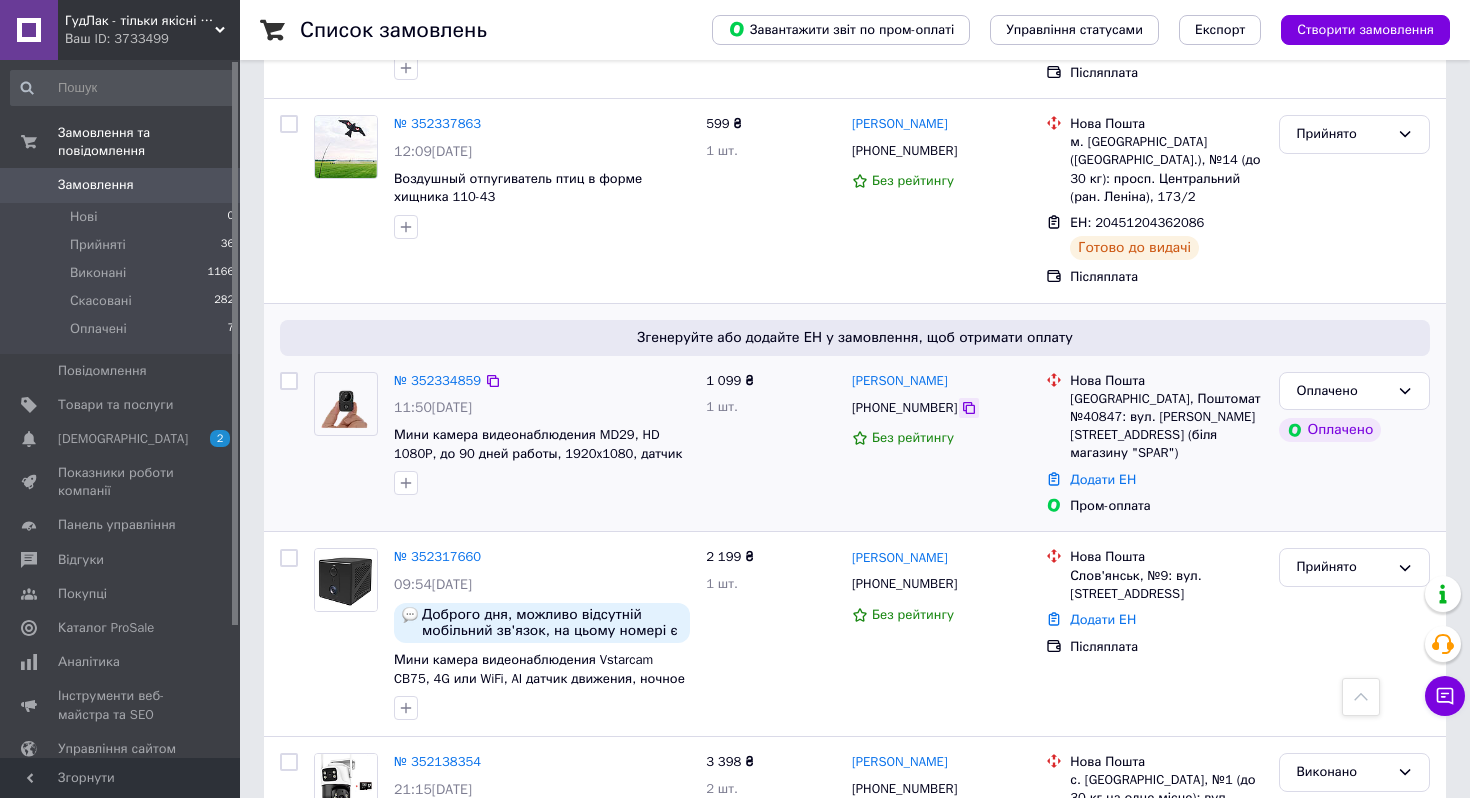 click 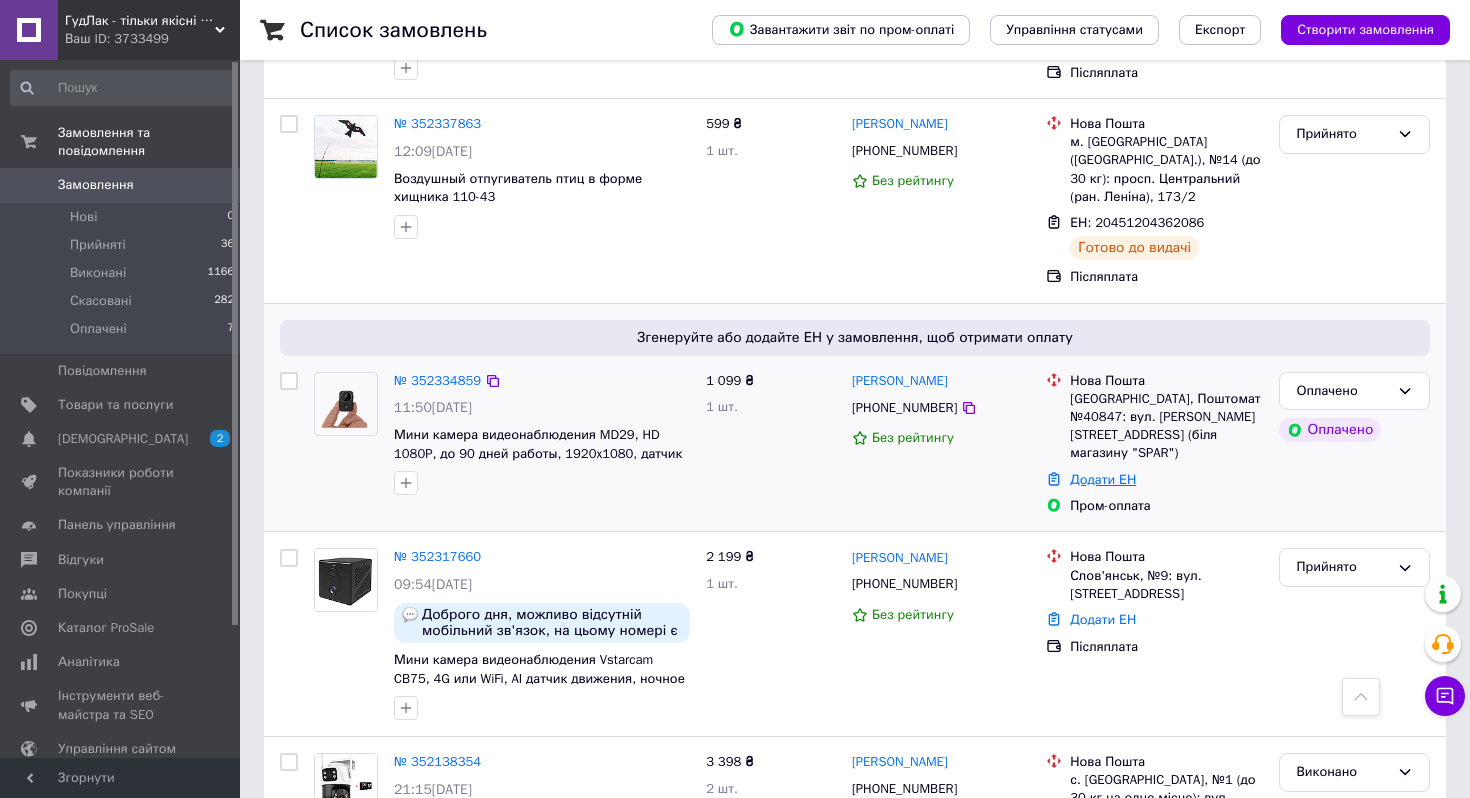 click on "Додати ЕН" at bounding box center (1103, 479) 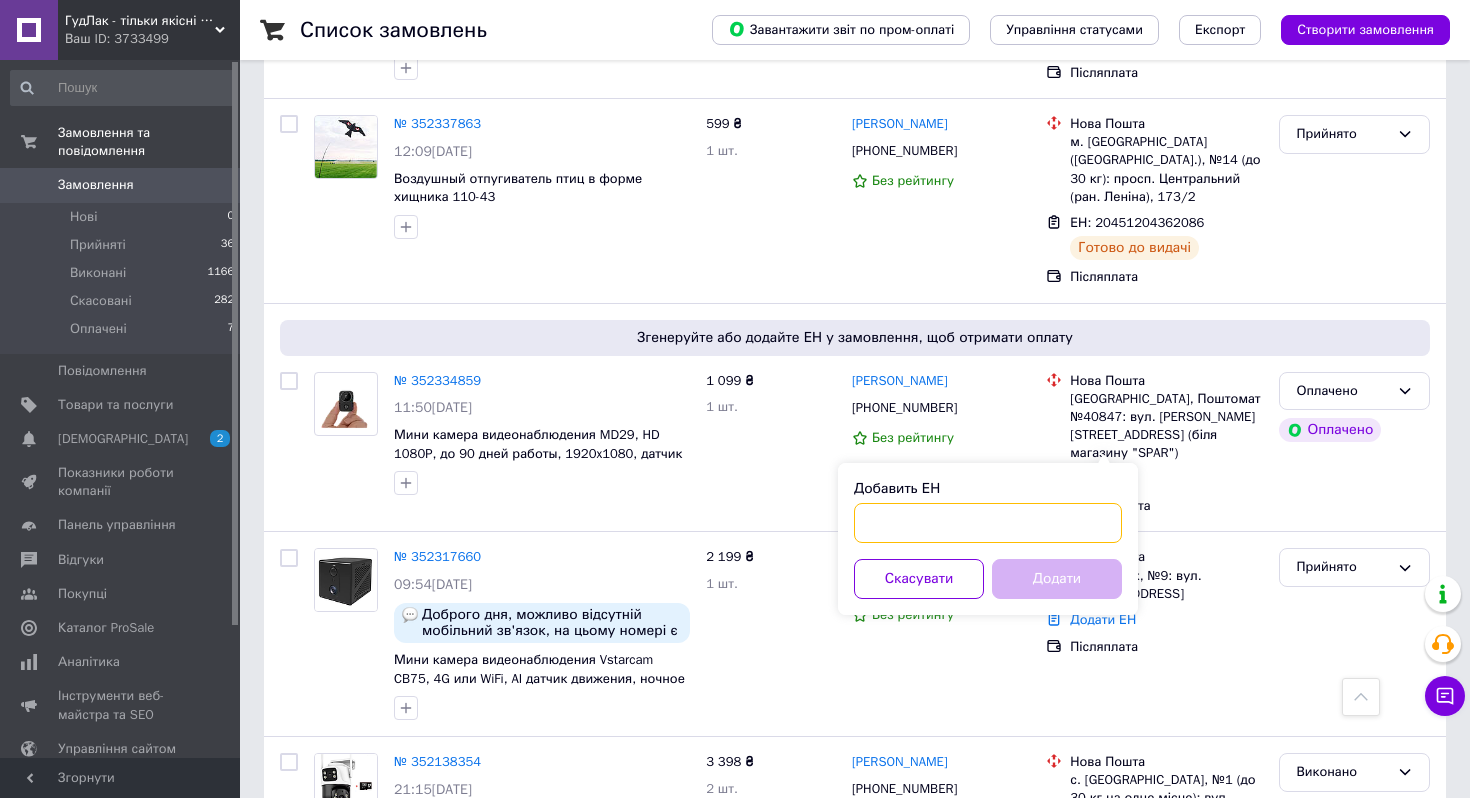 click on "Добавить ЕН" at bounding box center (988, 523) 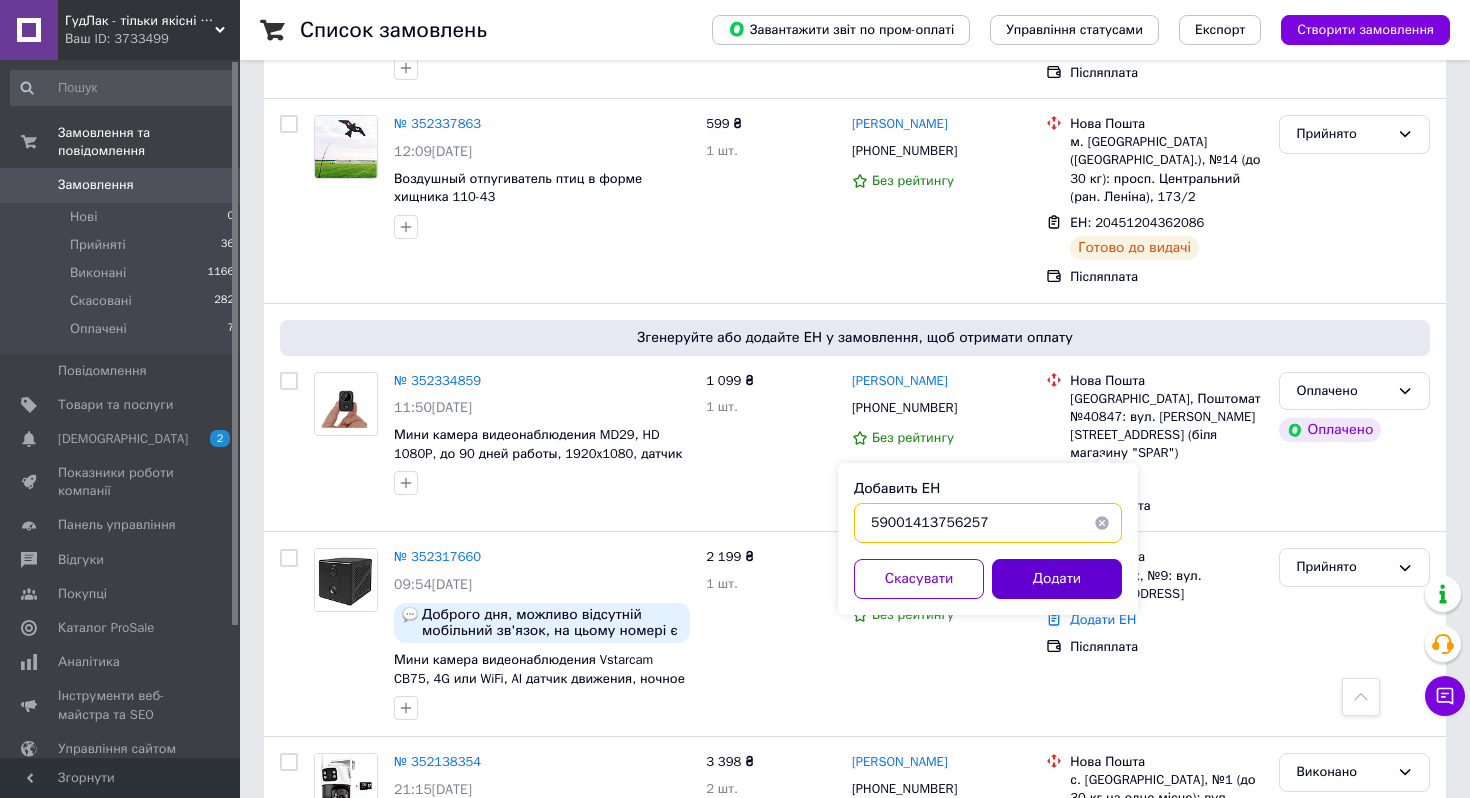 type on "59001413756257" 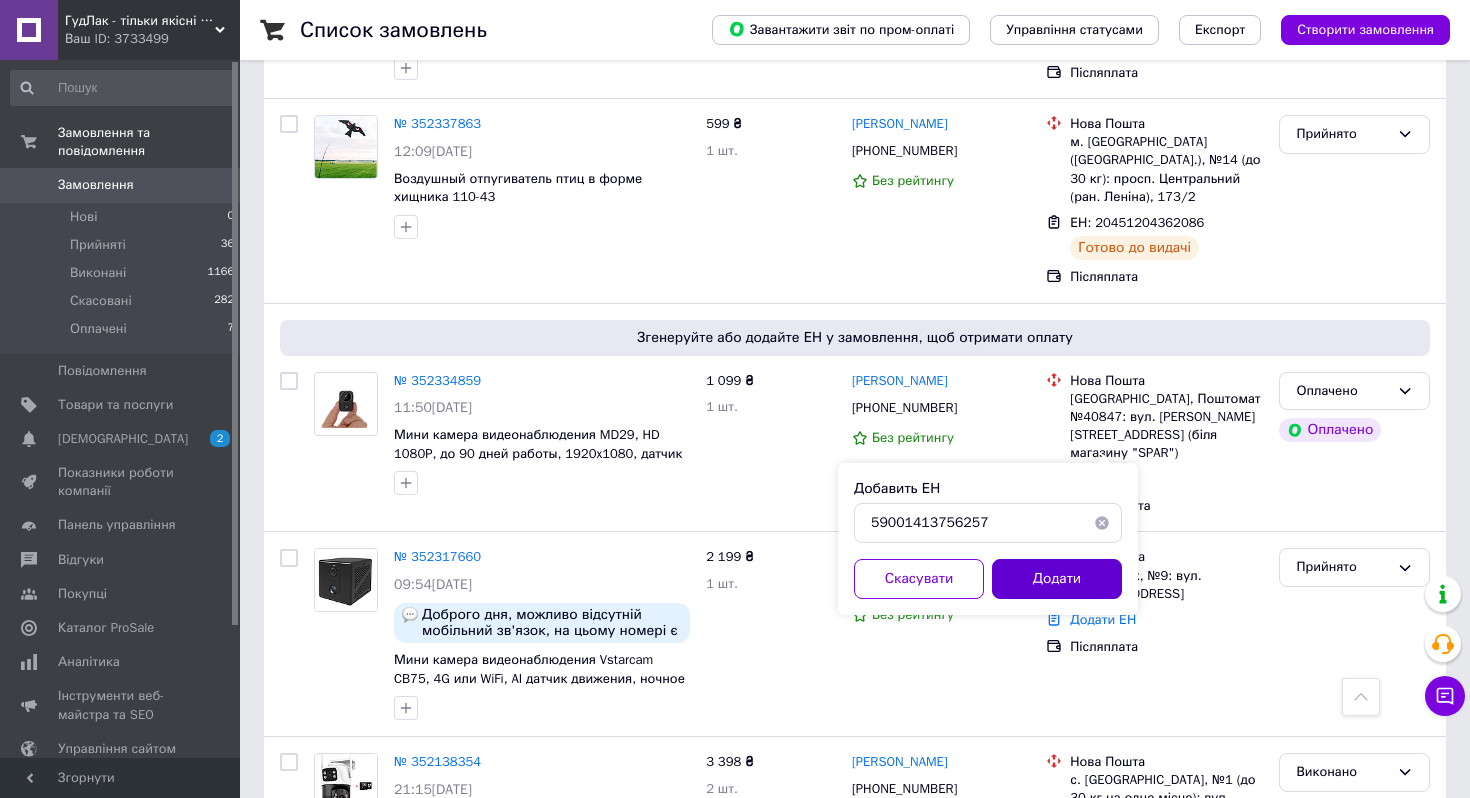 click on "Додати" at bounding box center (1057, 579) 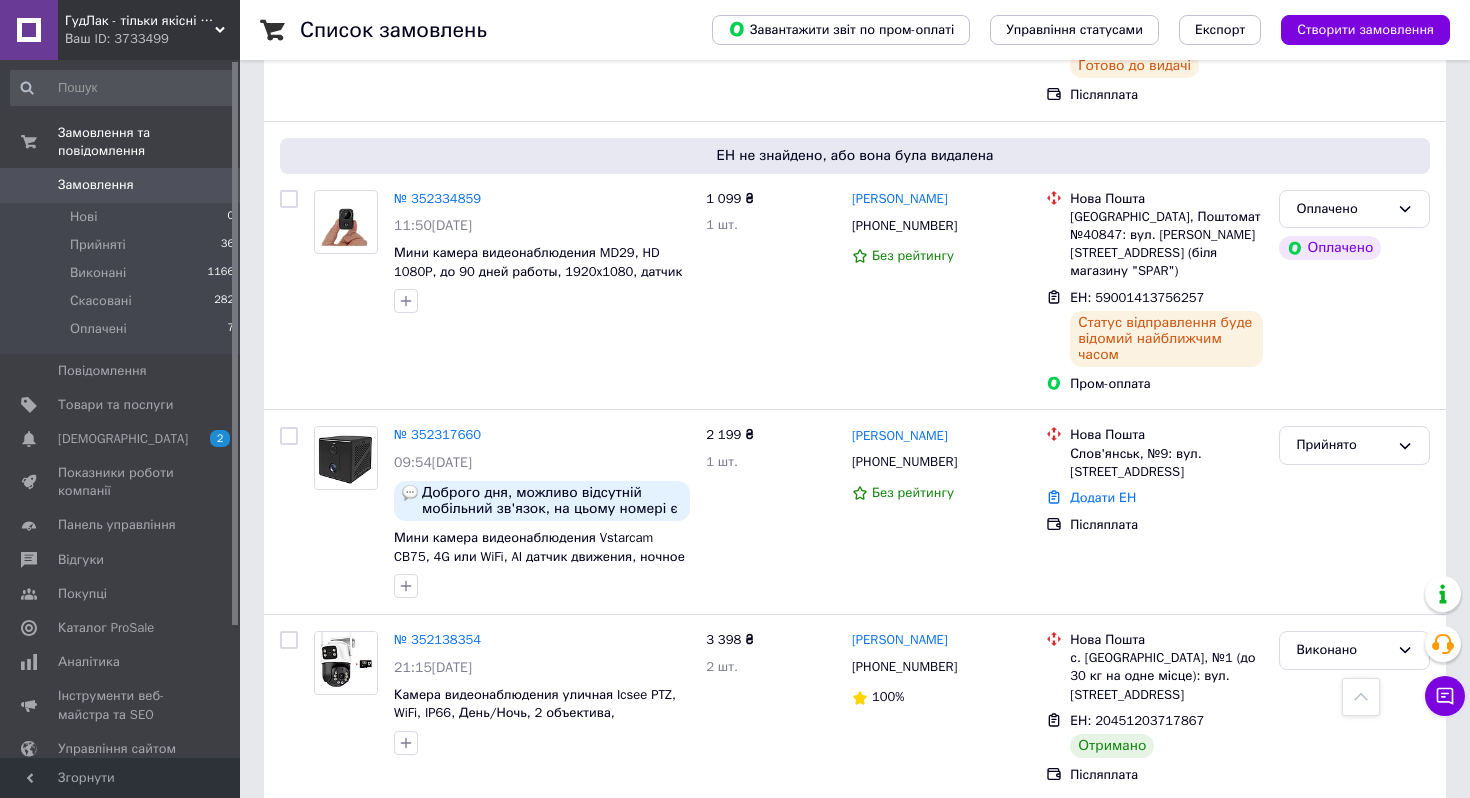 scroll, scrollTop: 1651, scrollLeft: 0, axis: vertical 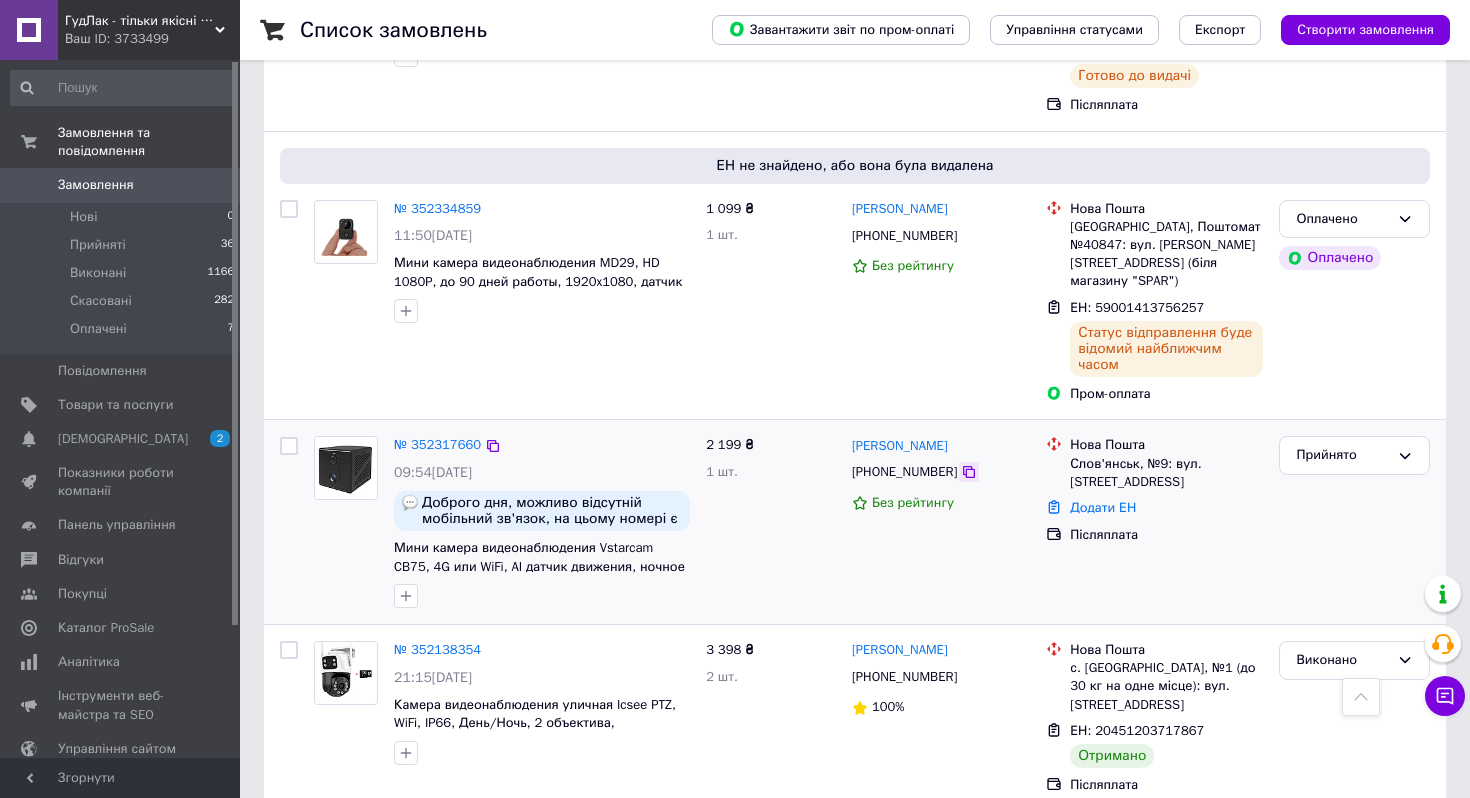 click 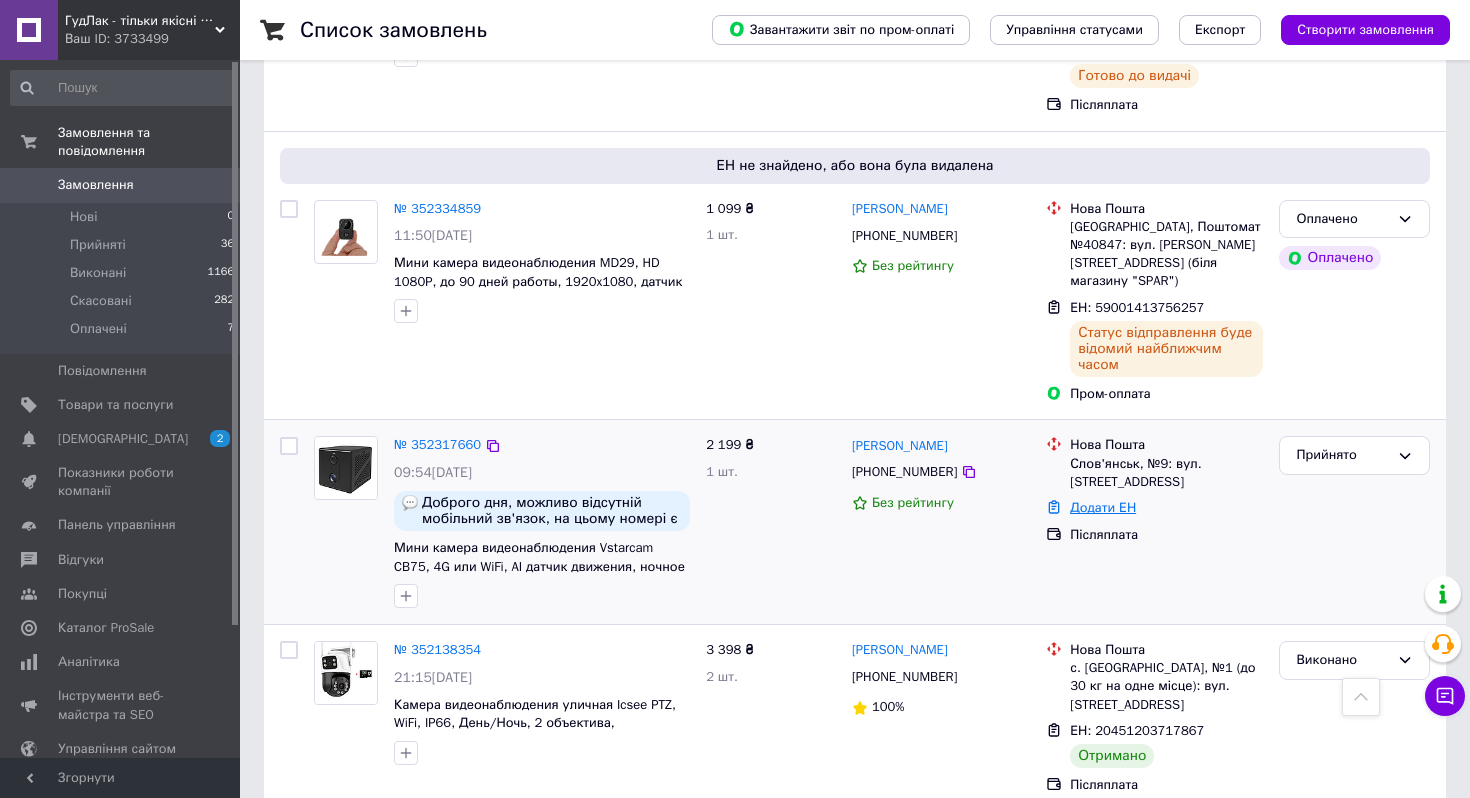 click on "Додати ЕН" at bounding box center [1103, 507] 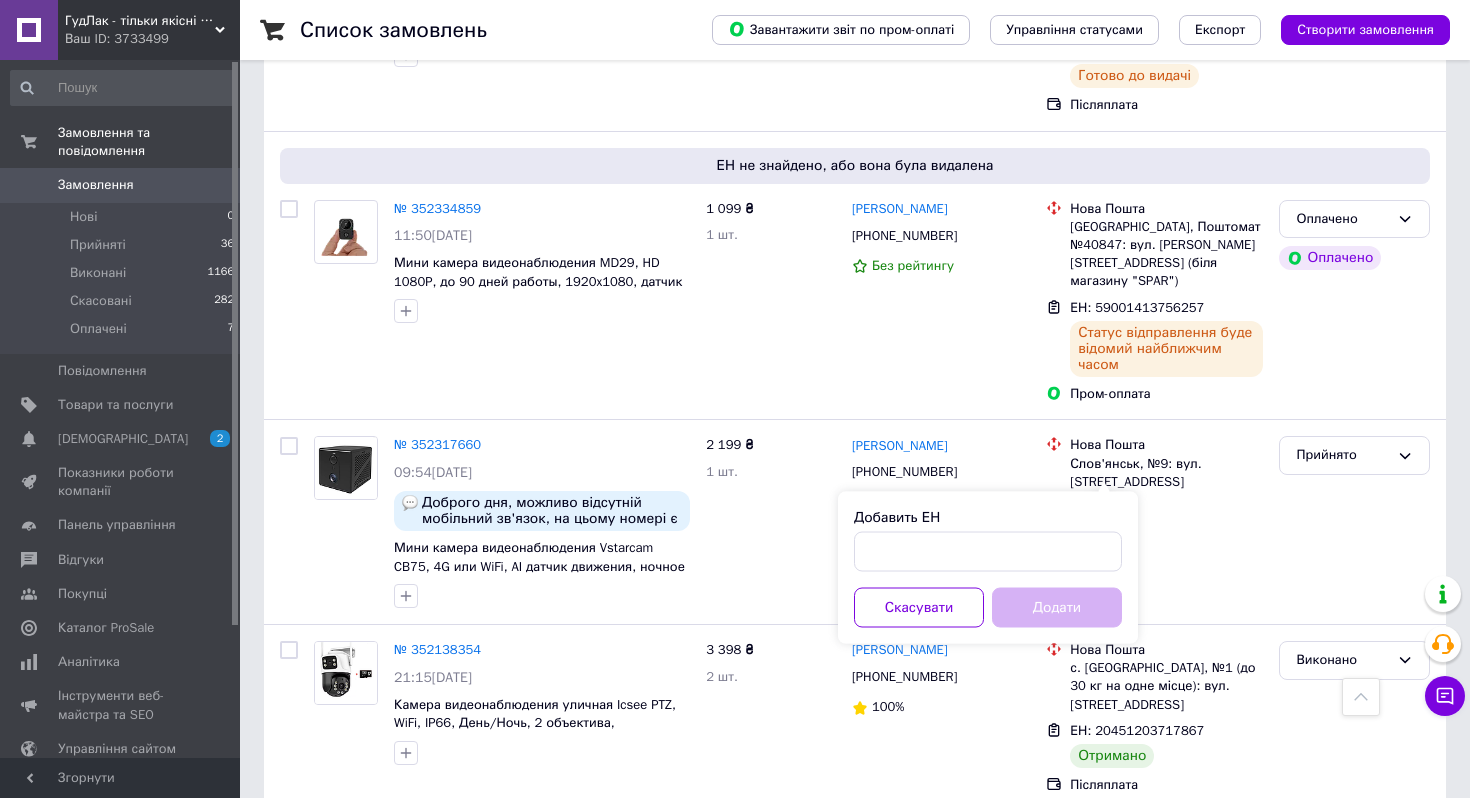 click on "Добавить ЕН" at bounding box center (988, 518) 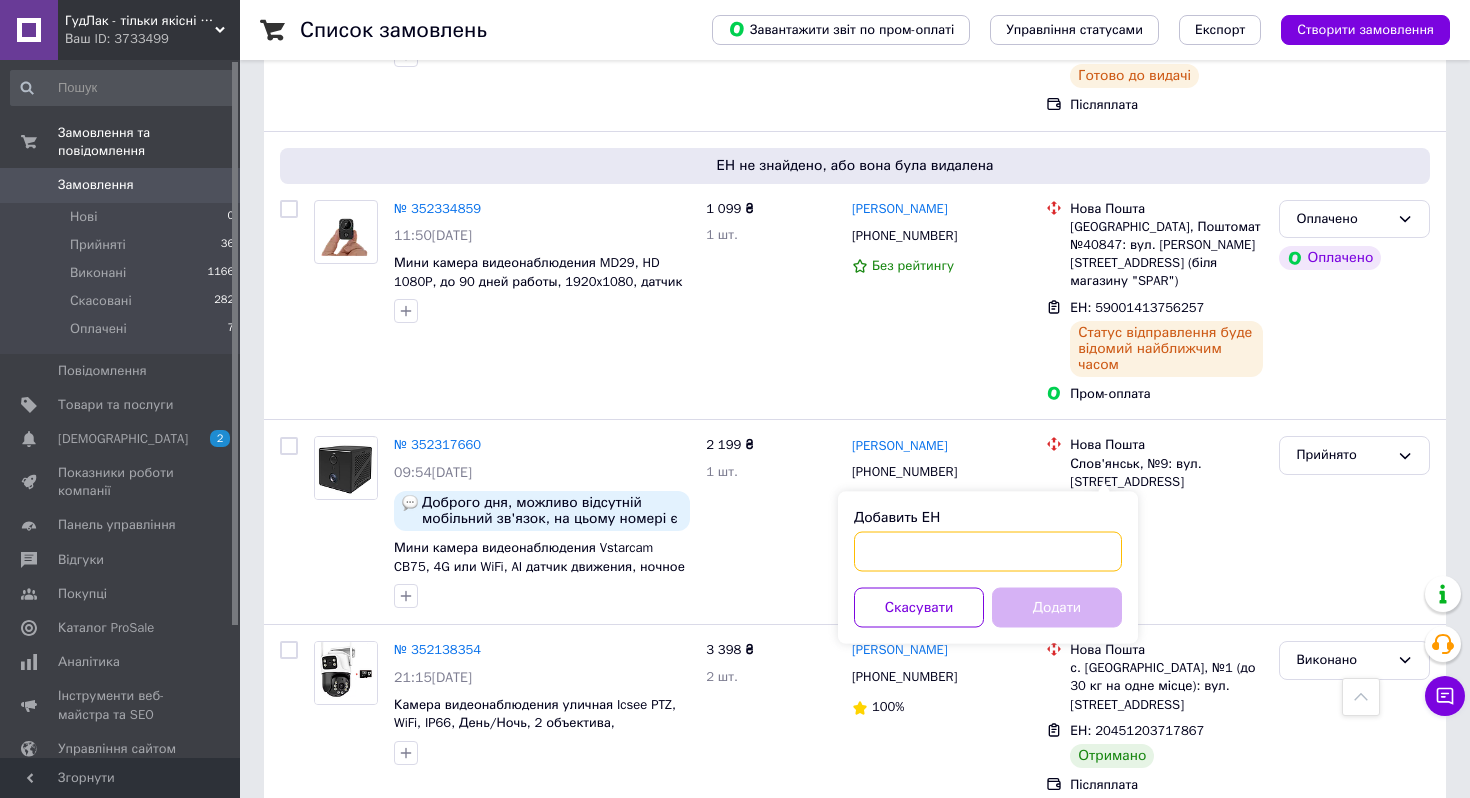 click on "Добавить ЕН" at bounding box center (988, 552) 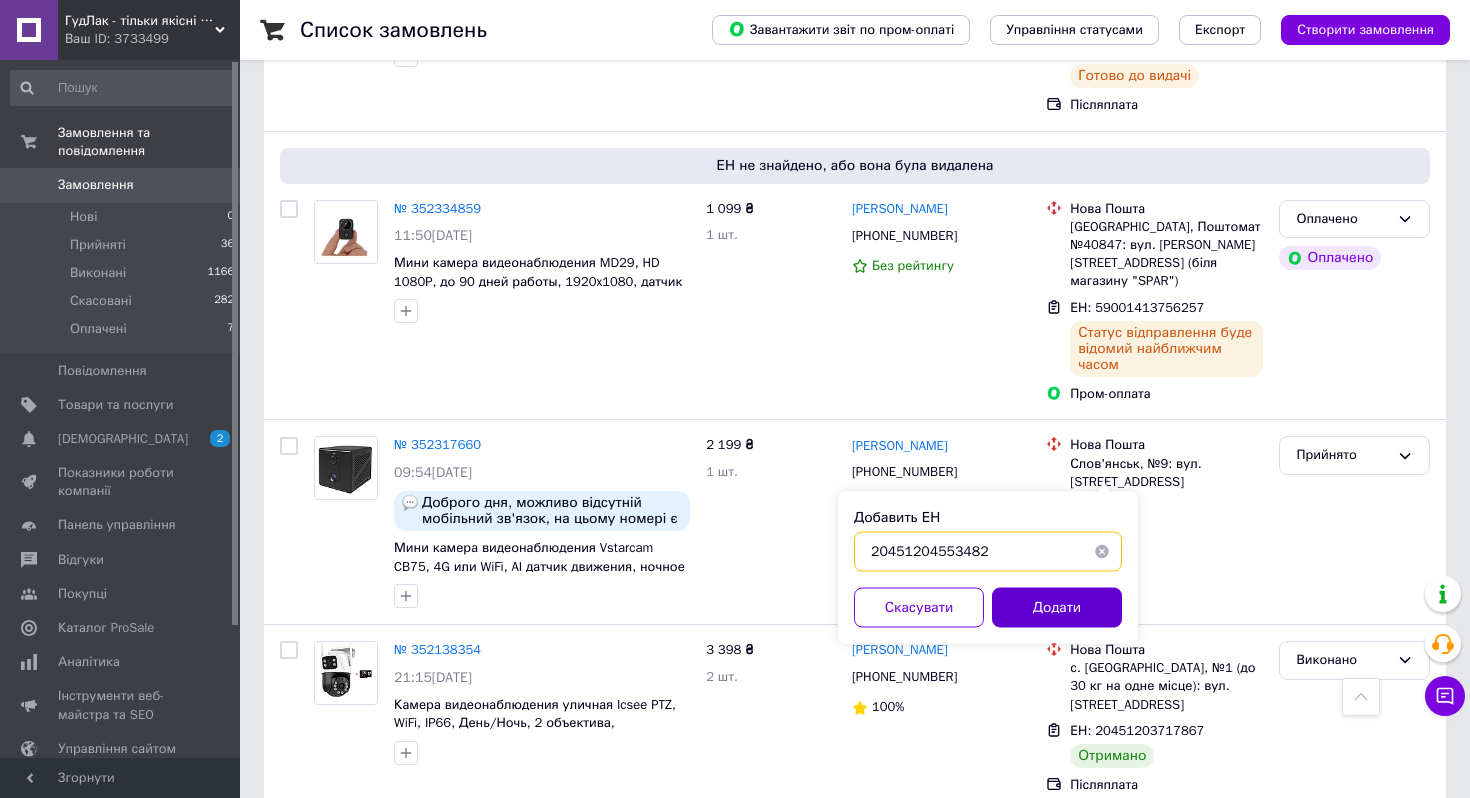 type on "20451204553482" 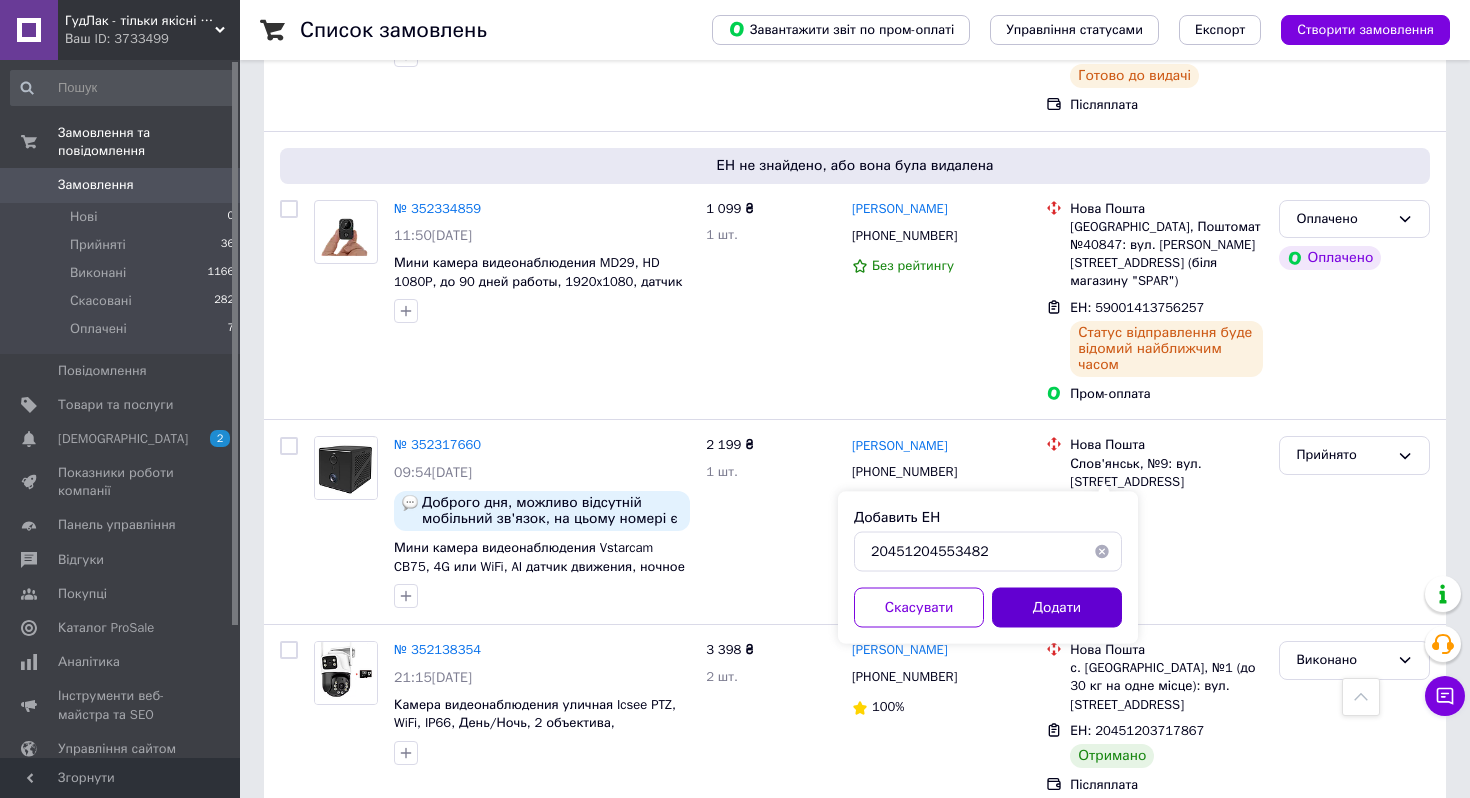 click on "Додати" at bounding box center (1057, 608) 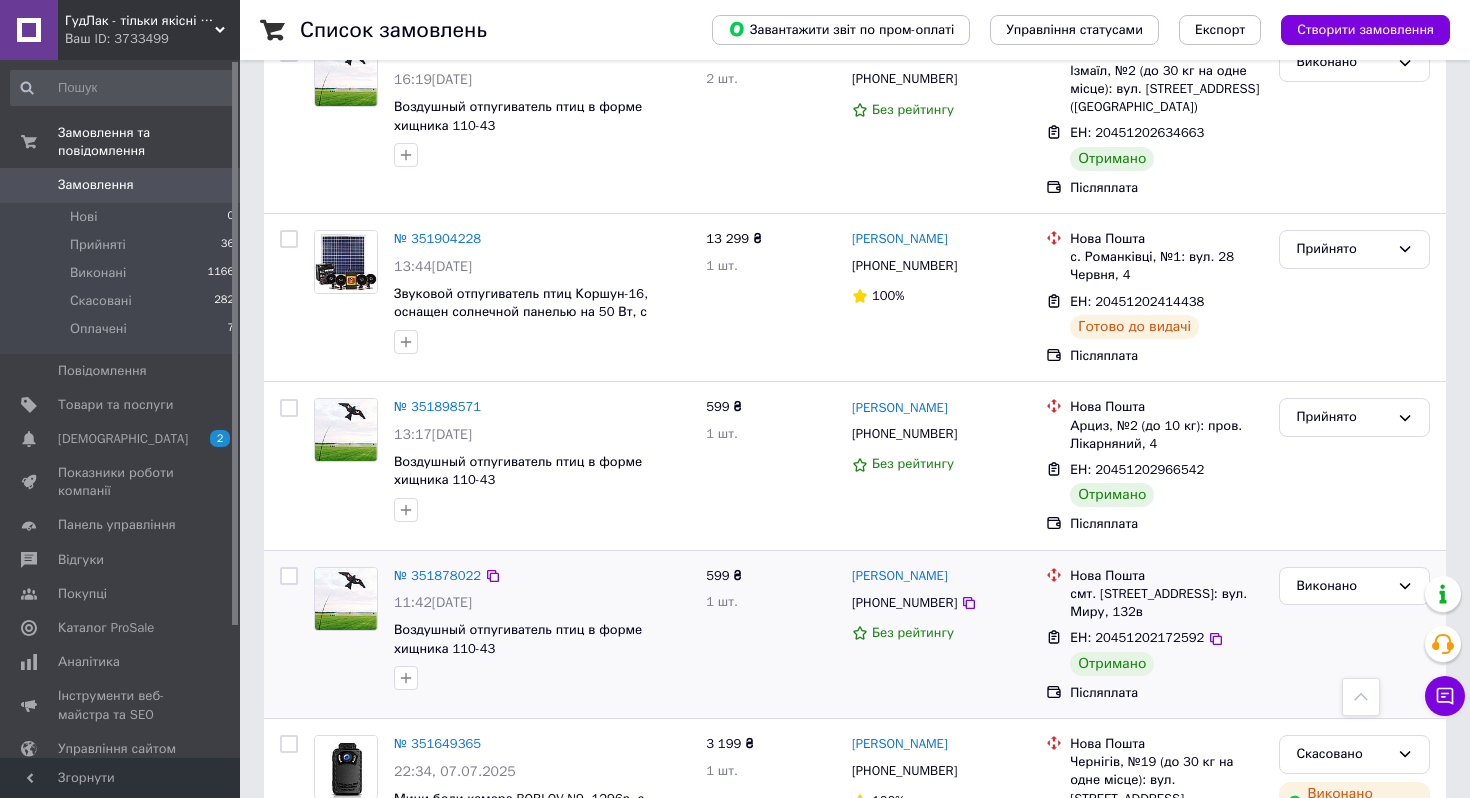scroll, scrollTop: 3123, scrollLeft: 0, axis: vertical 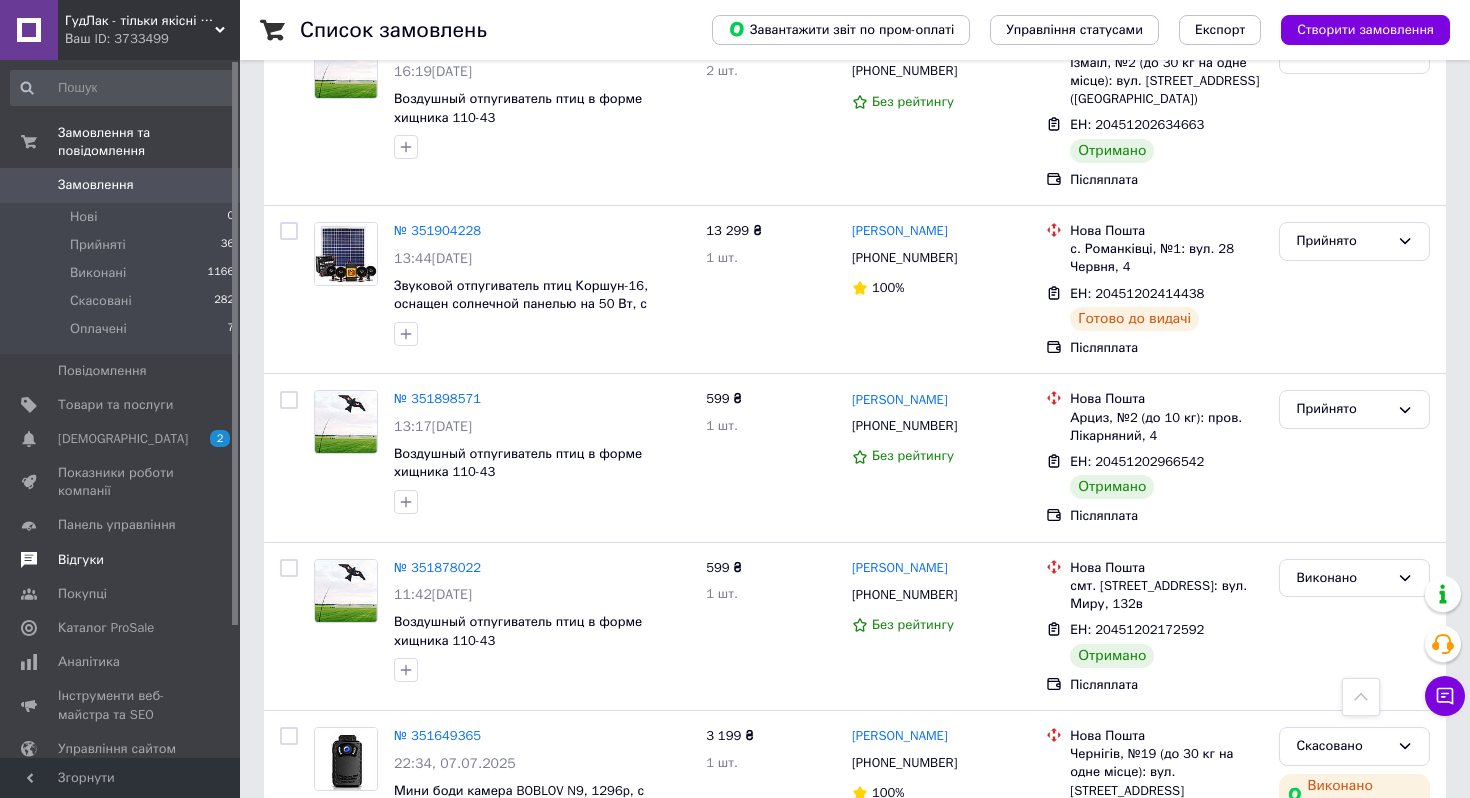click on "Відгуки" at bounding box center [81, 560] 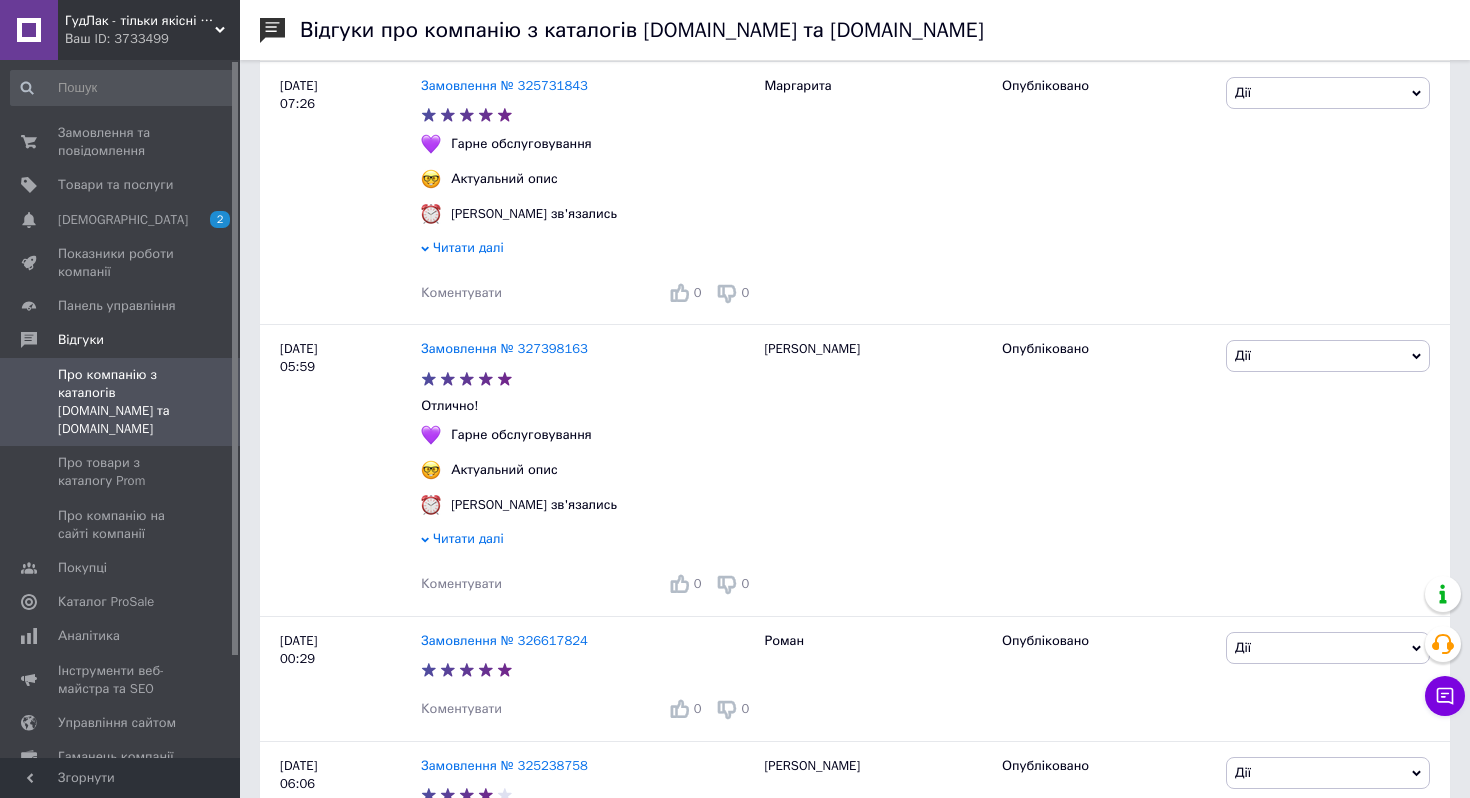 scroll, scrollTop: 698, scrollLeft: 0, axis: vertical 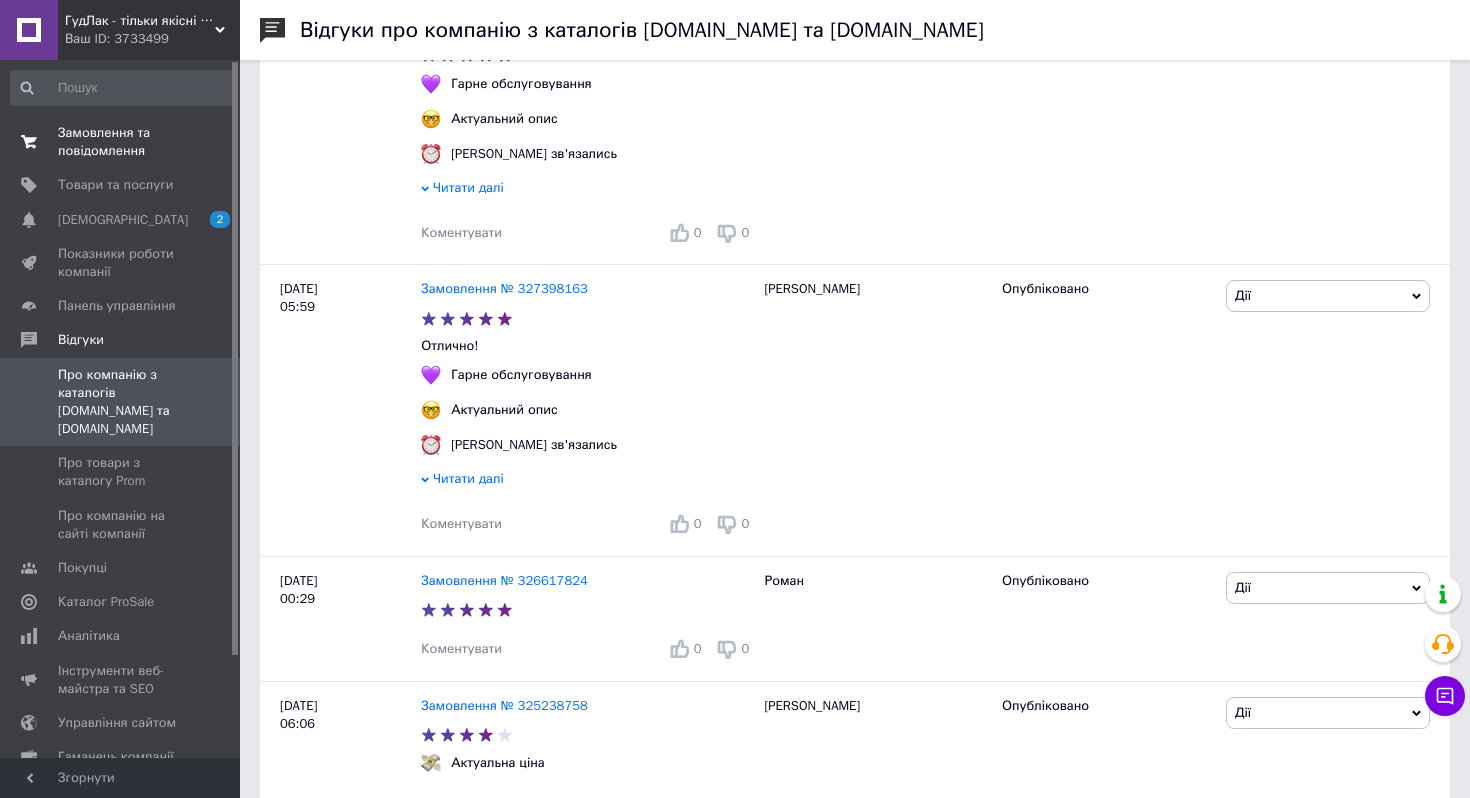 click on "Замовлення та повідомлення" at bounding box center (121, 142) 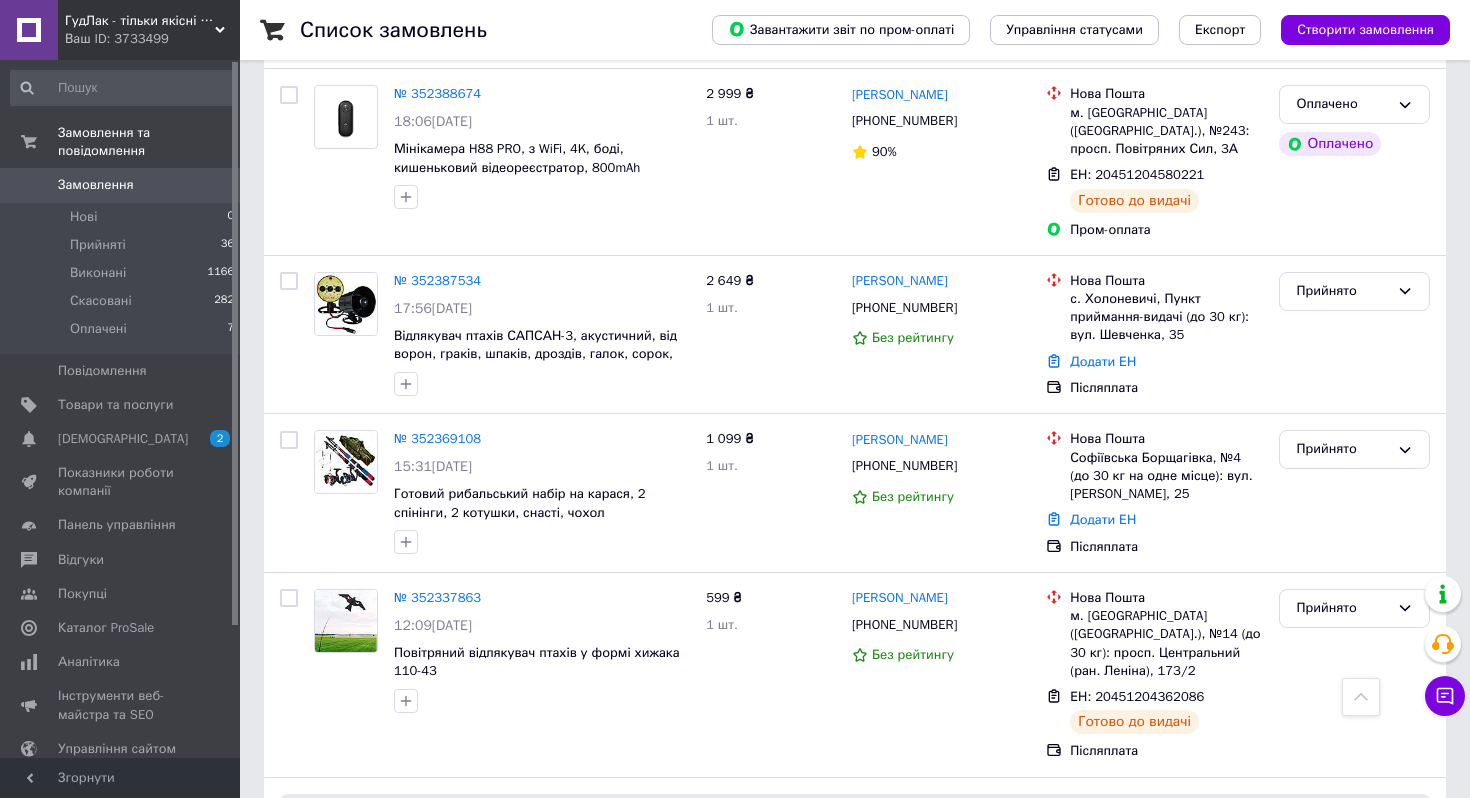 scroll, scrollTop: 979, scrollLeft: 0, axis: vertical 